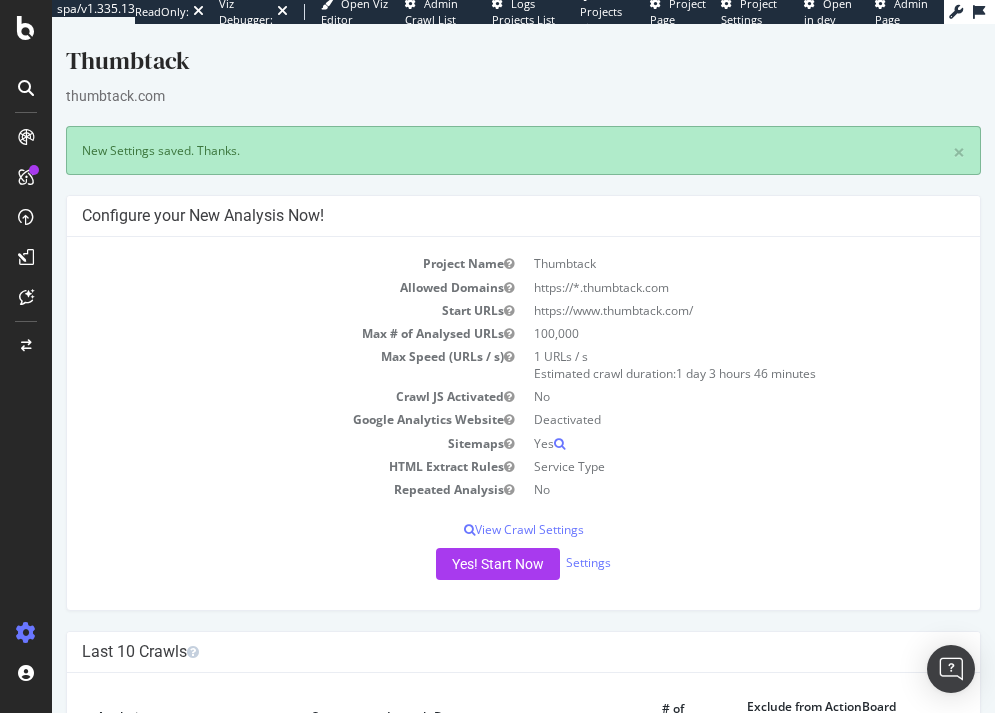 scroll, scrollTop: 0, scrollLeft: 0, axis: both 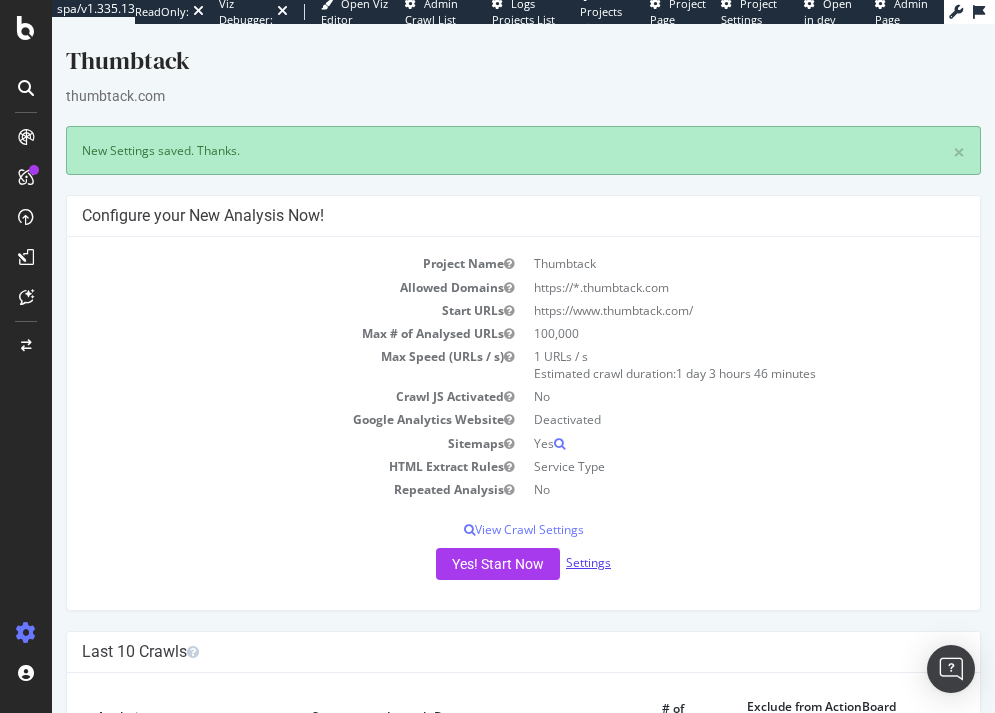 click on "Settings" at bounding box center (588, 562) 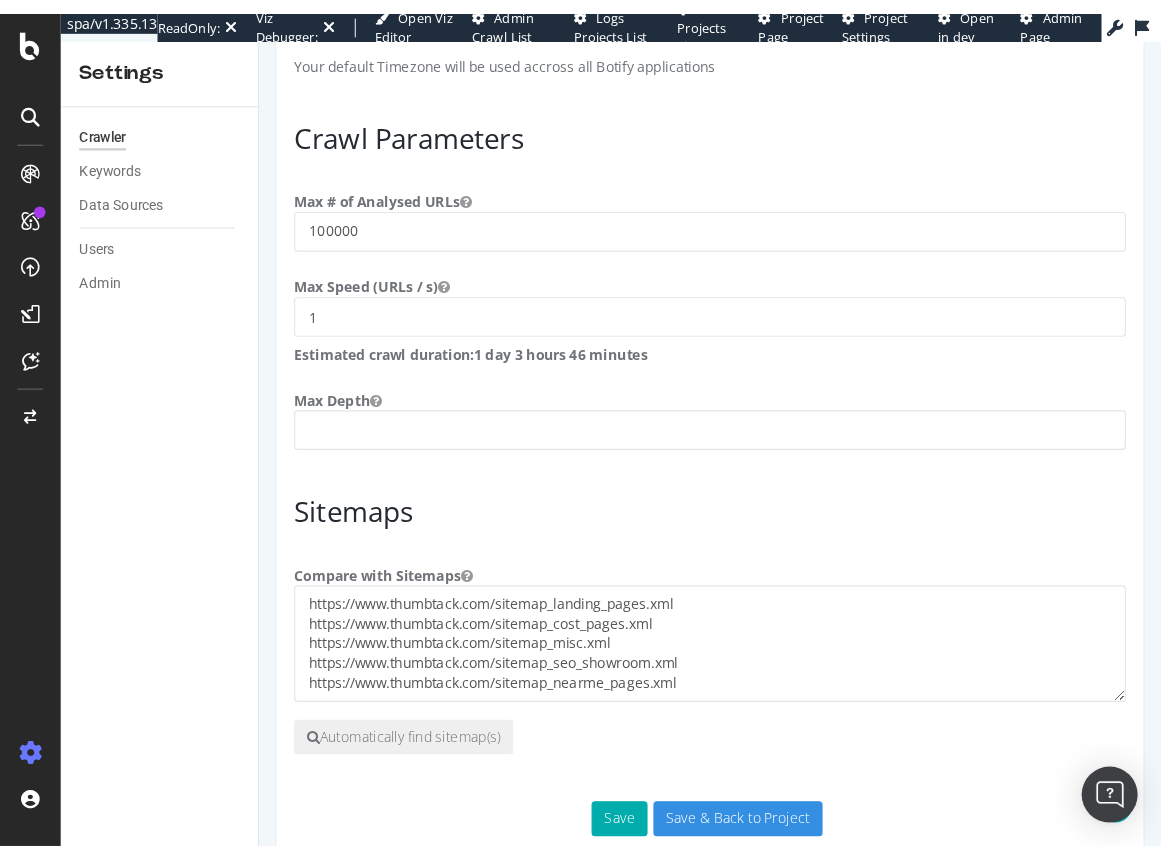 scroll, scrollTop: 1600, scrollLeft: 0, axis: vertical 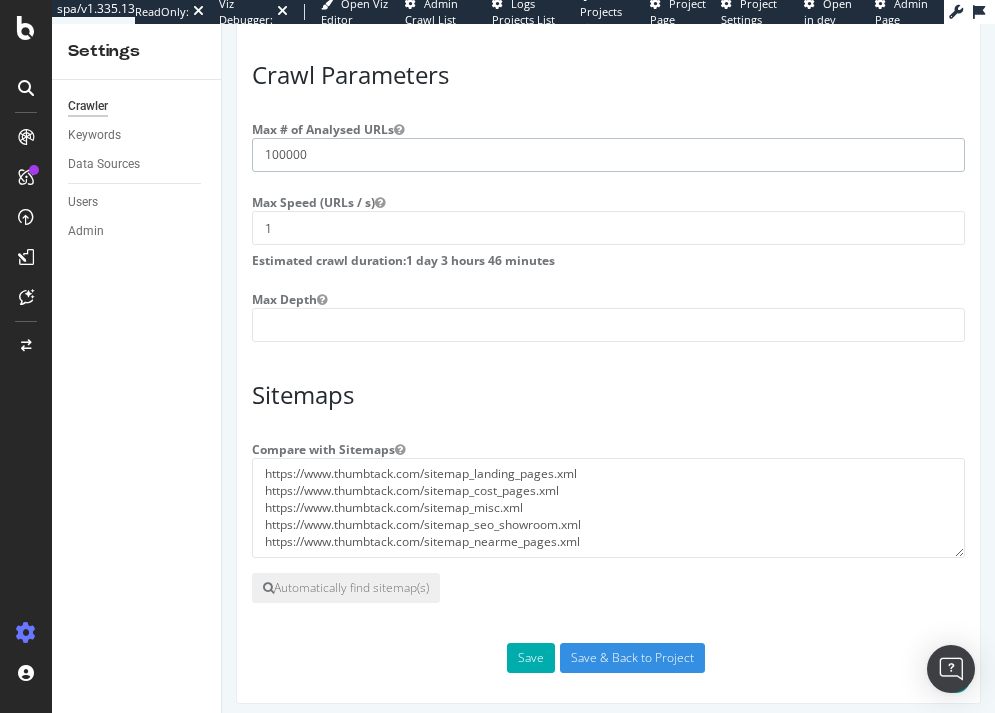 drag, startPoint x: 324, startPoint y: 149, endPoint x: 172, endPoint y: 165, distance: 152.83978 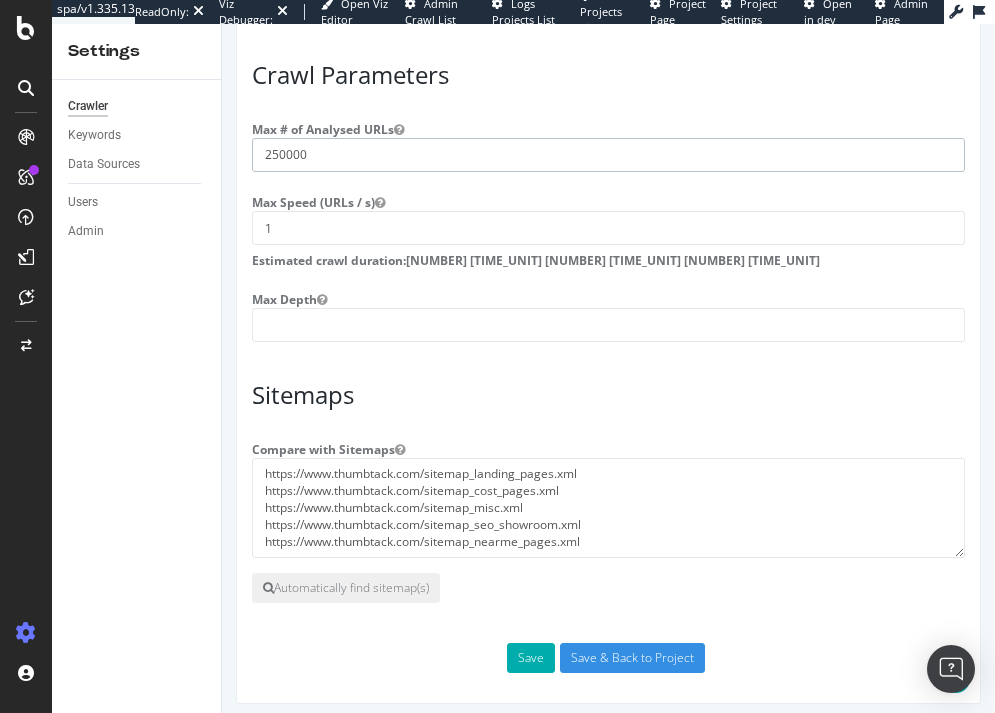type on "250000" 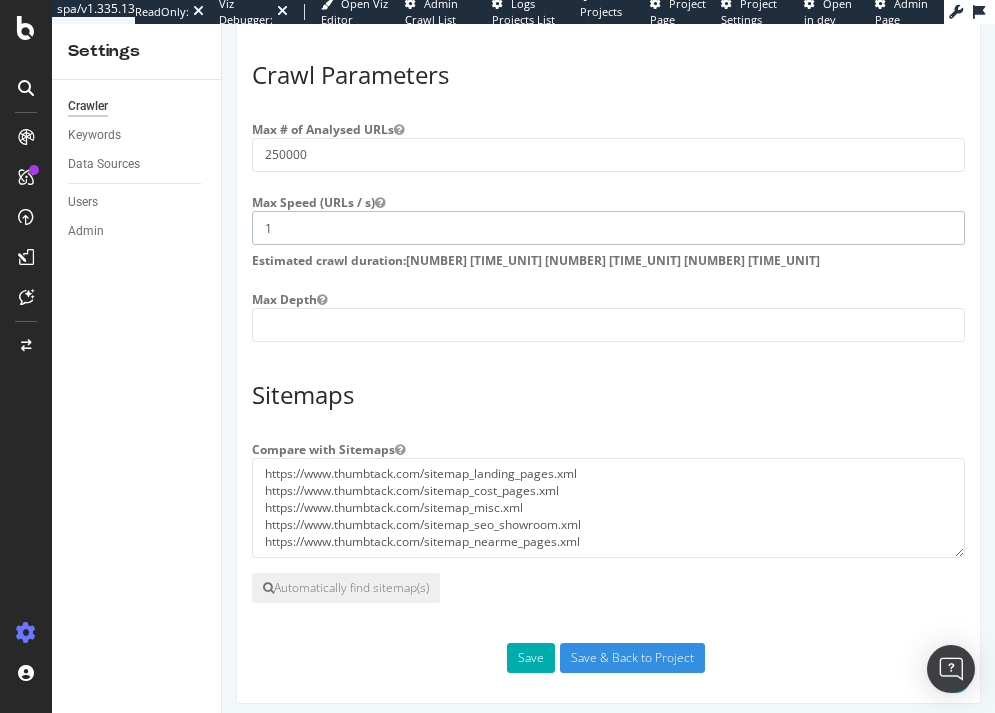 drag, startPoint x: 268, startPoint y: 238, endPoint x: 427, endPoint y: 273, distance: 162.80664 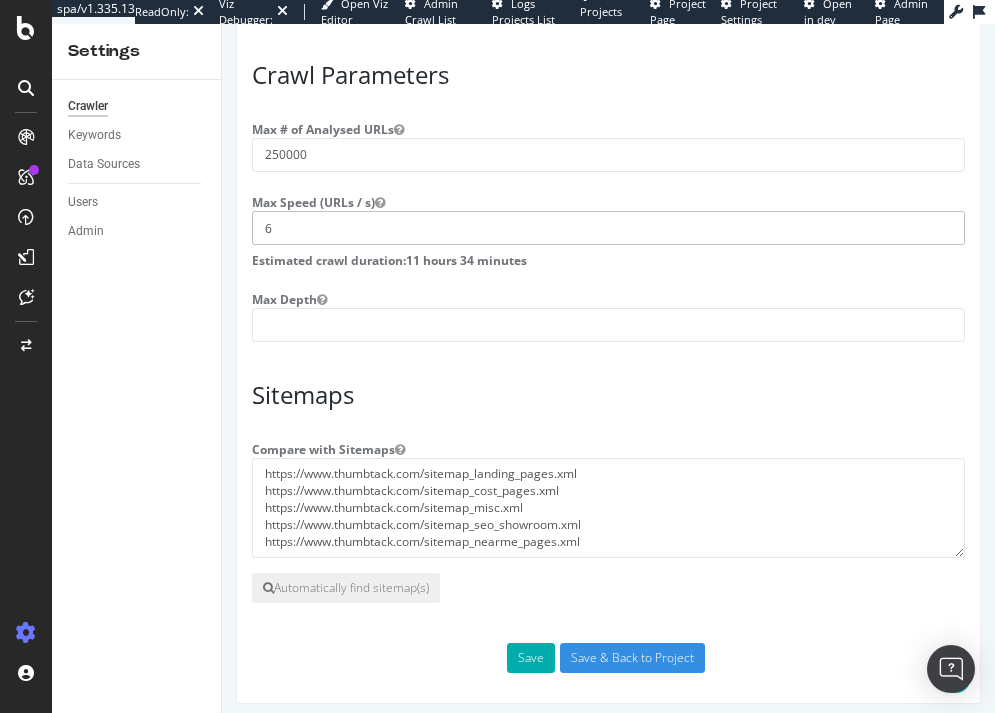 type on "6" 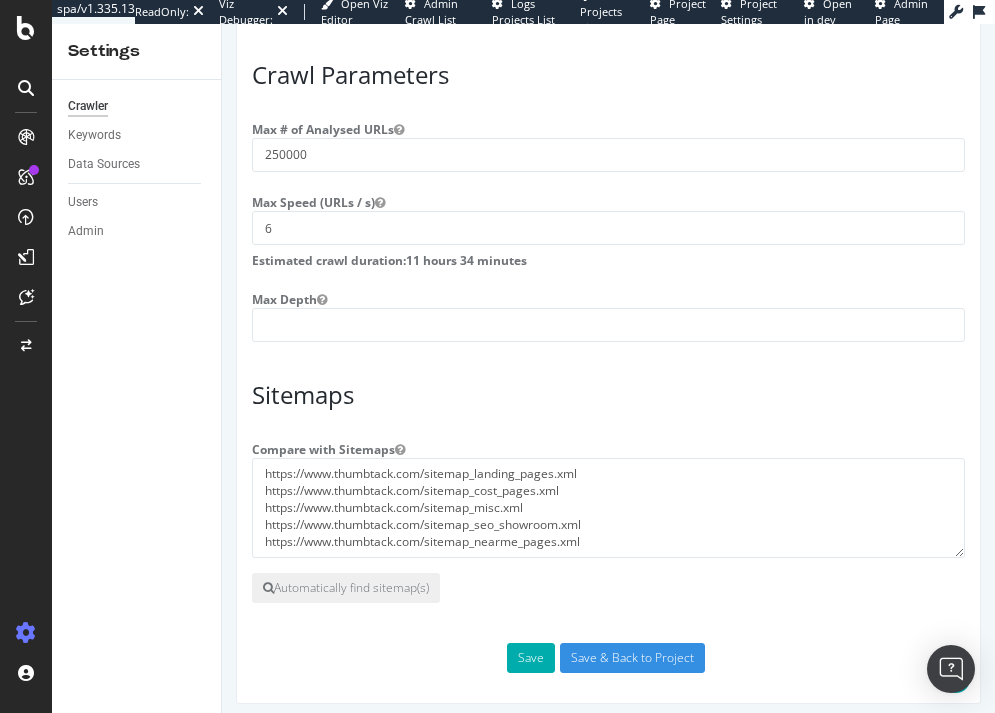 click on "Max Depth" at bounding box center [608, 313] 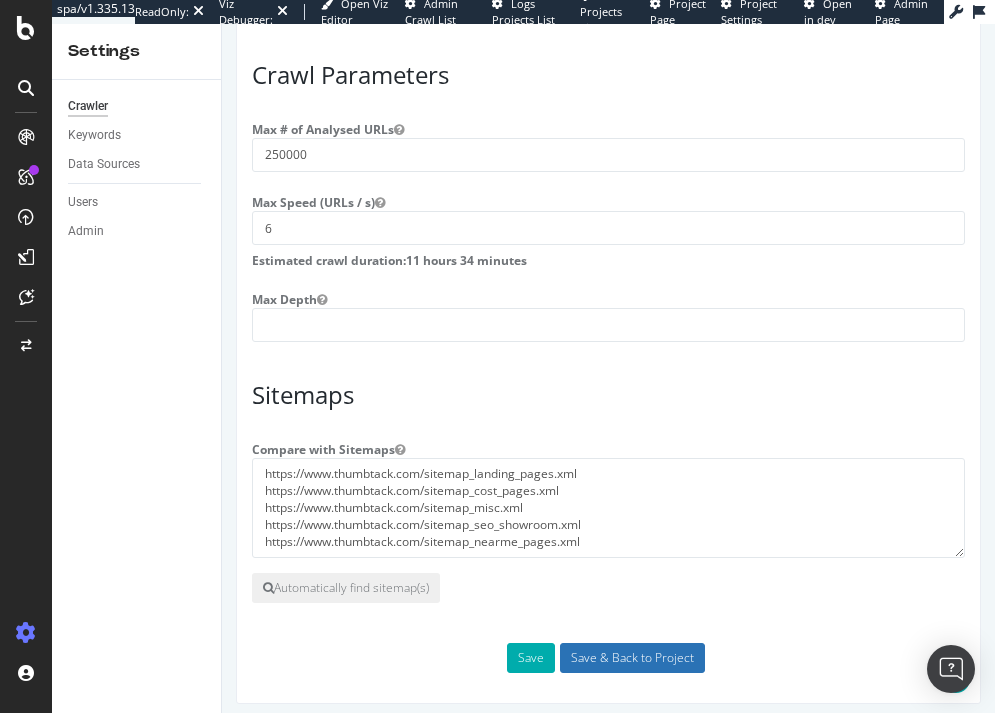 drag, startPoint x: 626, startPoint y: 655, endPoint x: 629, endPoint y: 643, distance: 12.369317 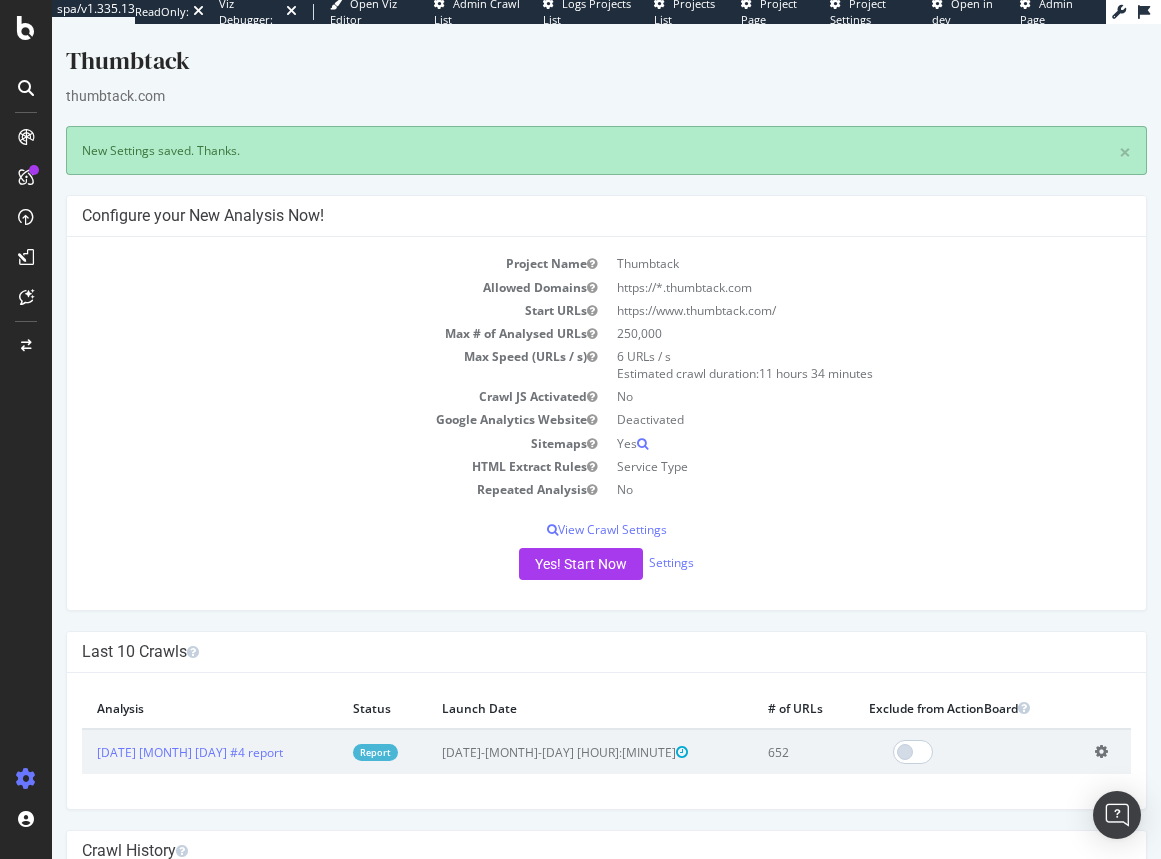 scroll, scrollTop: 0, scrollLeft: 0, axis: both 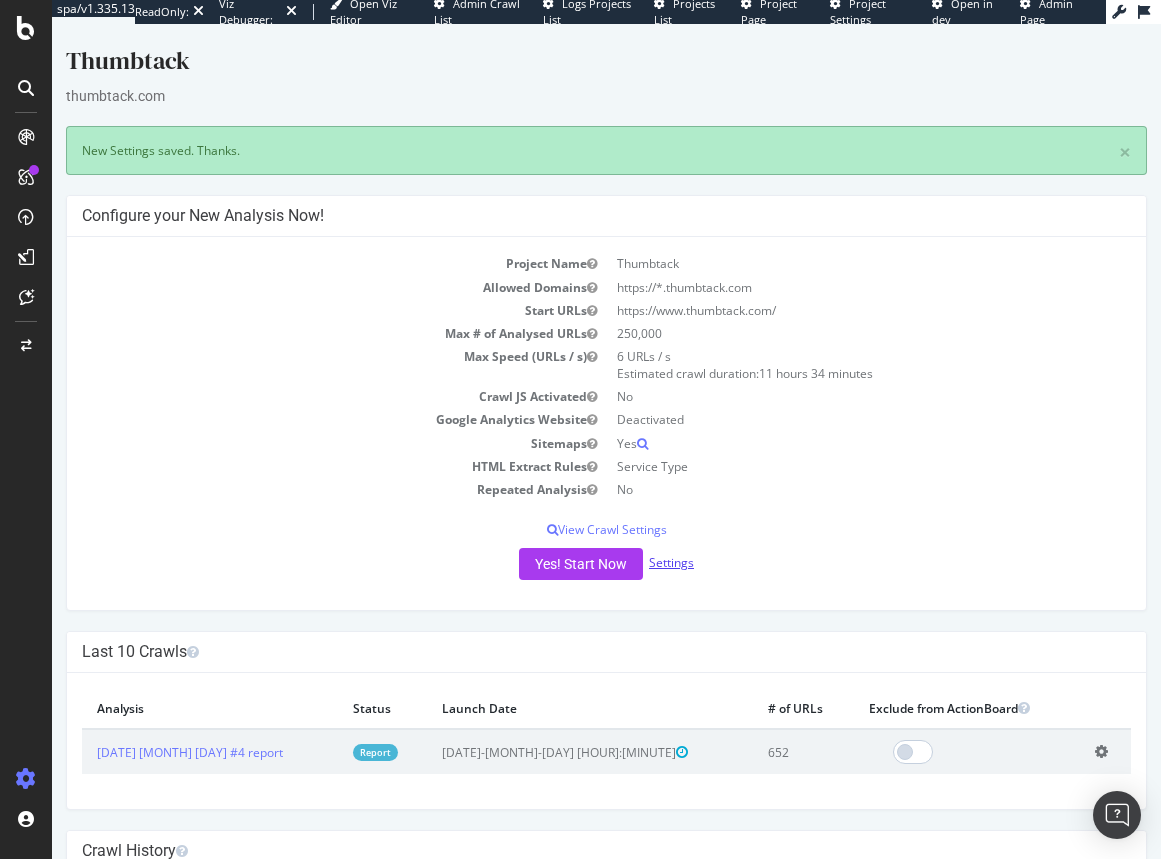 click on "Settings" at bounding box center [671, 562] 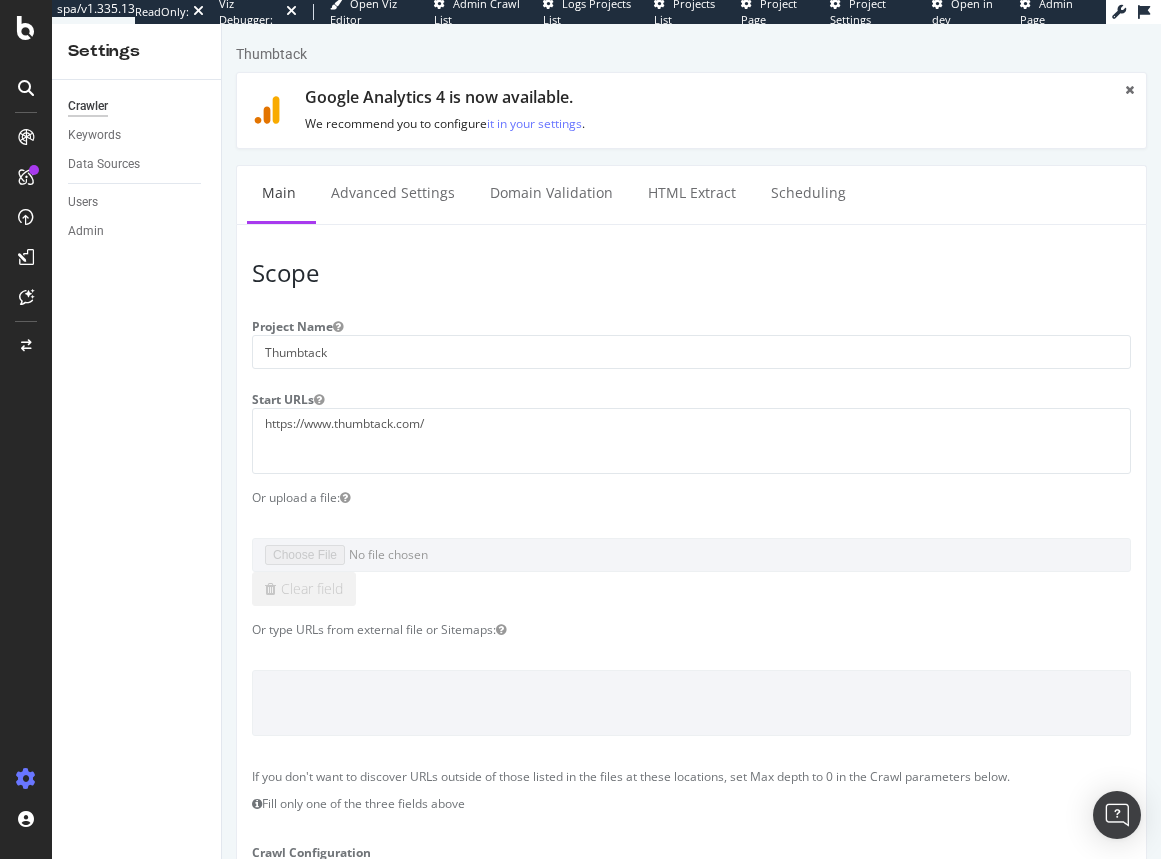 scroll, scrollTop: 0, scrollLeft: 0, axis: both 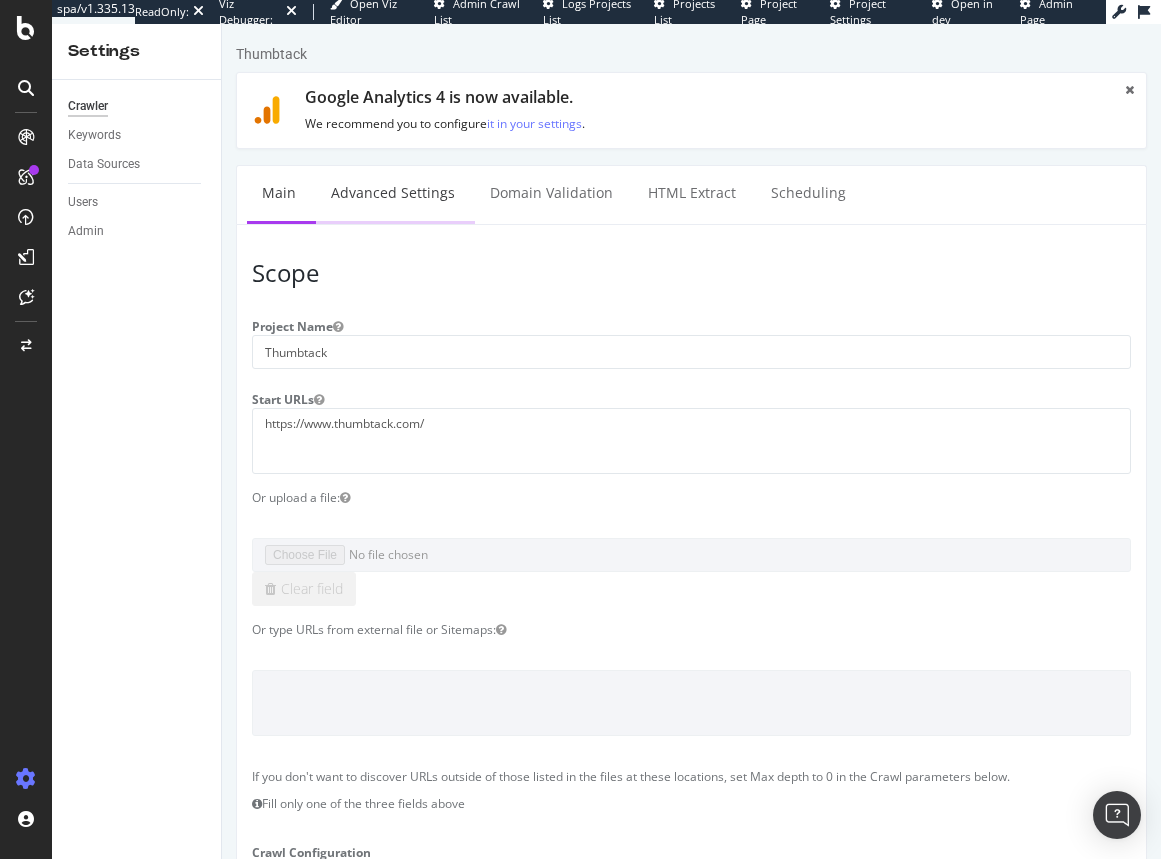 click on "Advanced Settings" at bounding box center (393, 193) 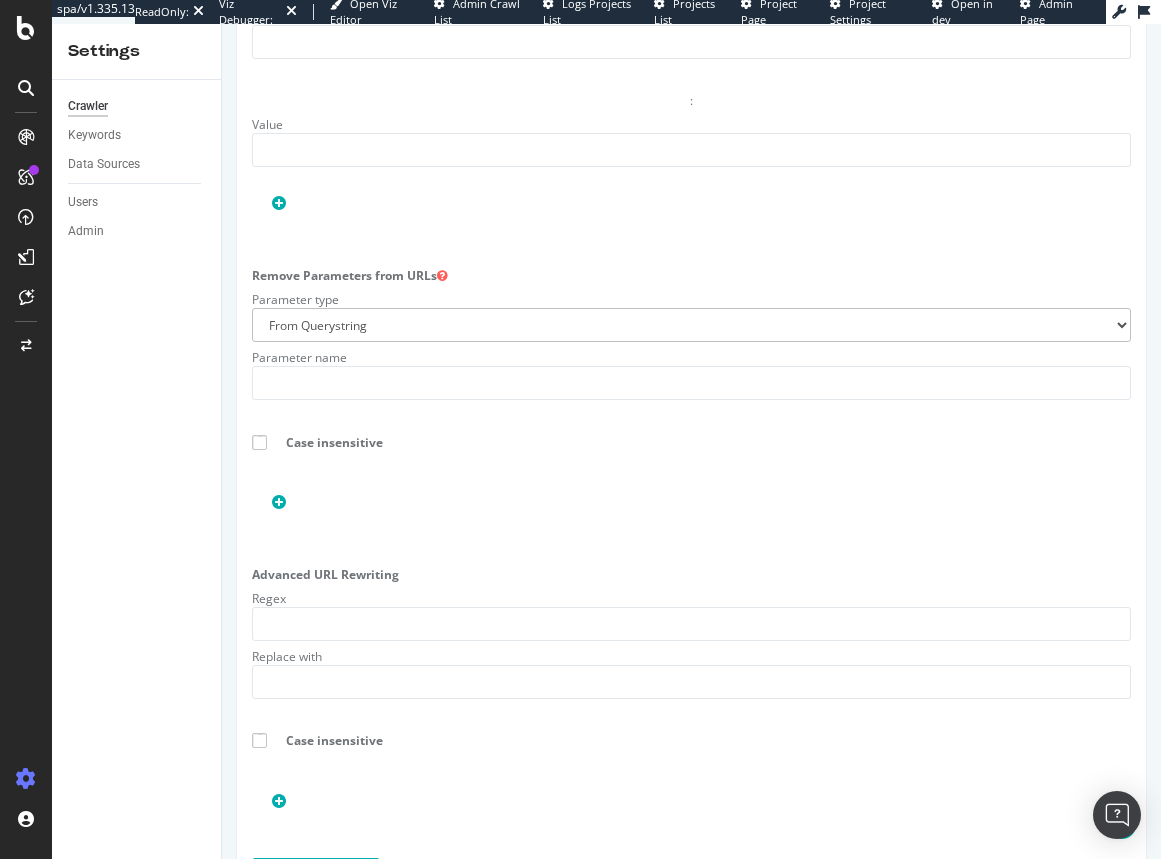 scroll, scrollTop: 2624, scrollLeft: 0, axis: vertical 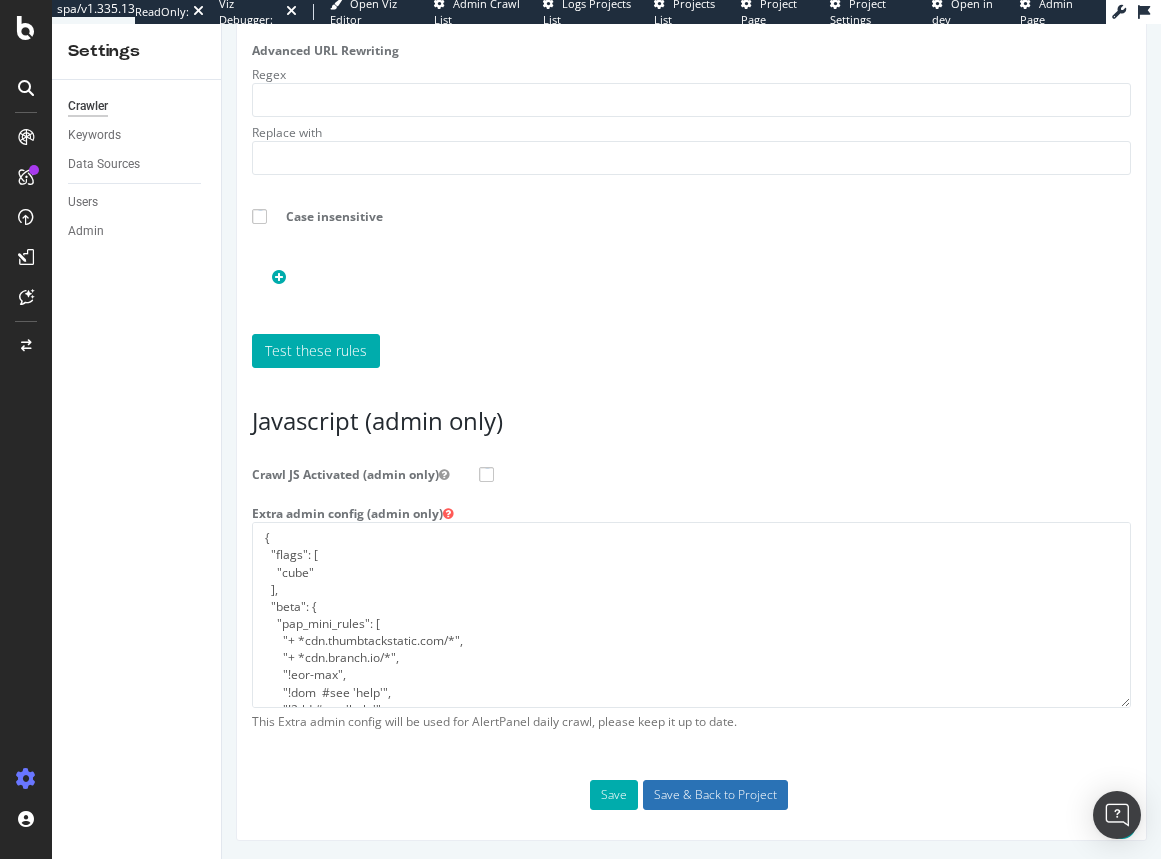 click on "Save & Back to Project" at bounding box center [715, 795] 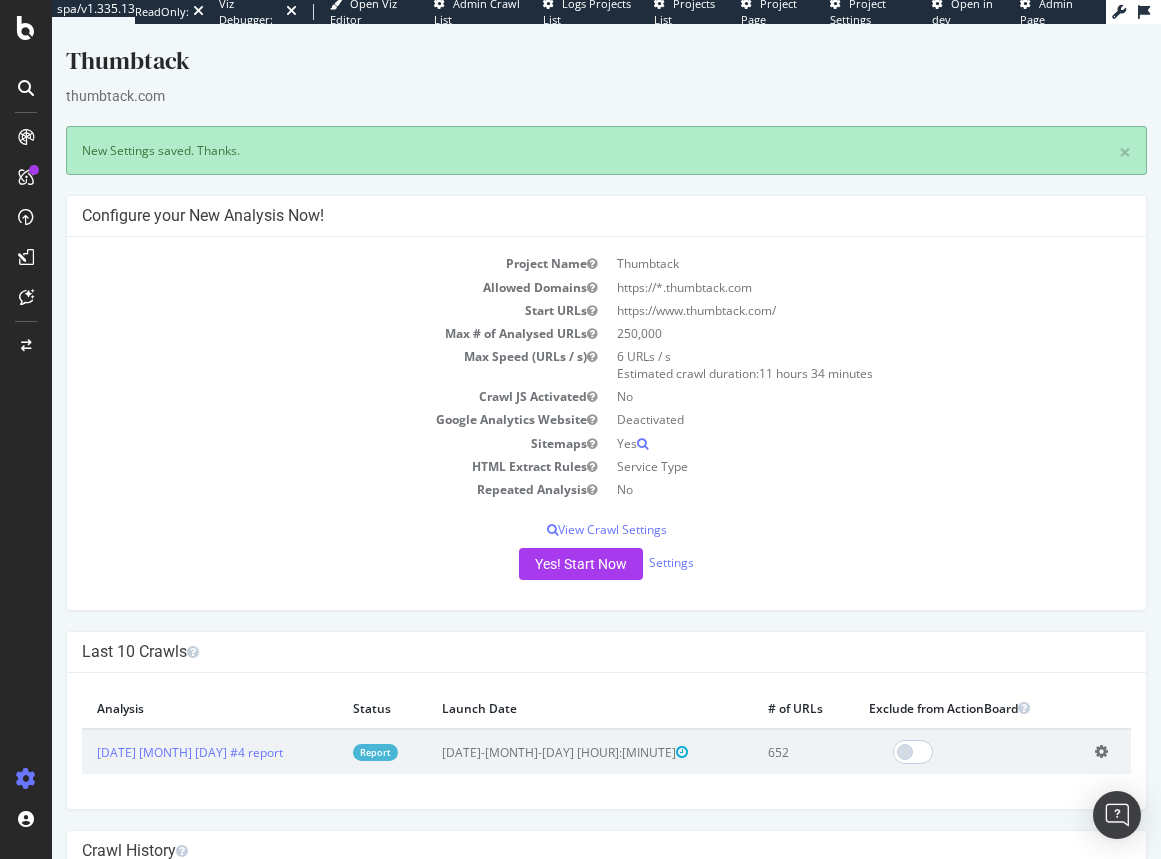 scroll, scrollTop: 0, scrollLeft: 0, axis: both 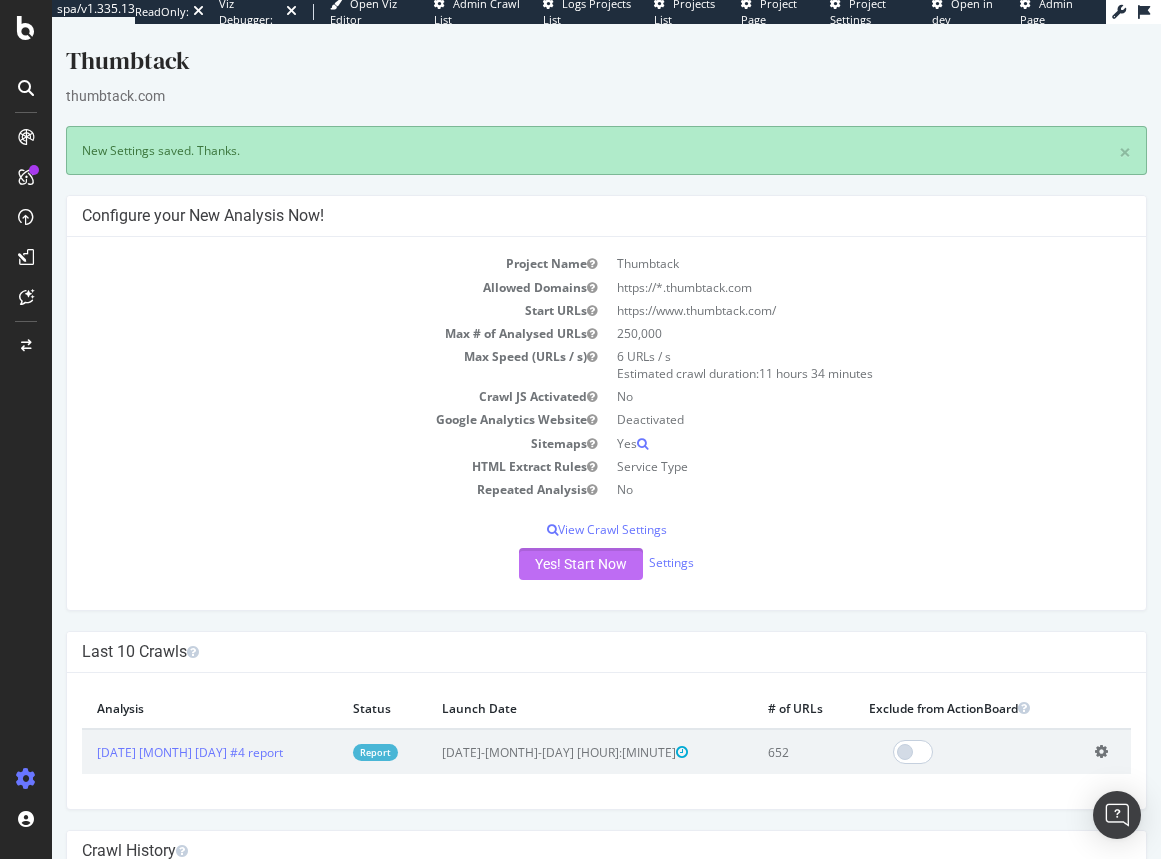 click on "Yes! Start Now" at bounding box center (581, 564) 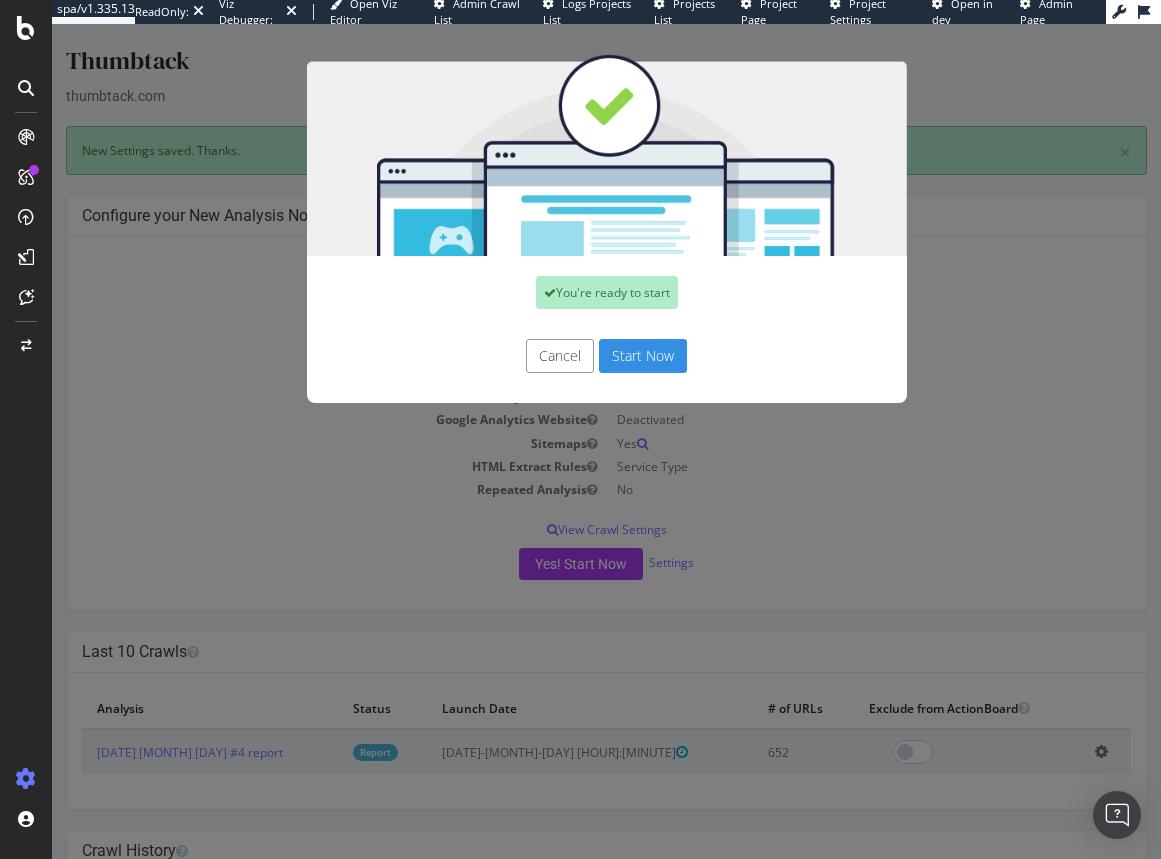 click on "Start Now" at bounding box center (643, 356) 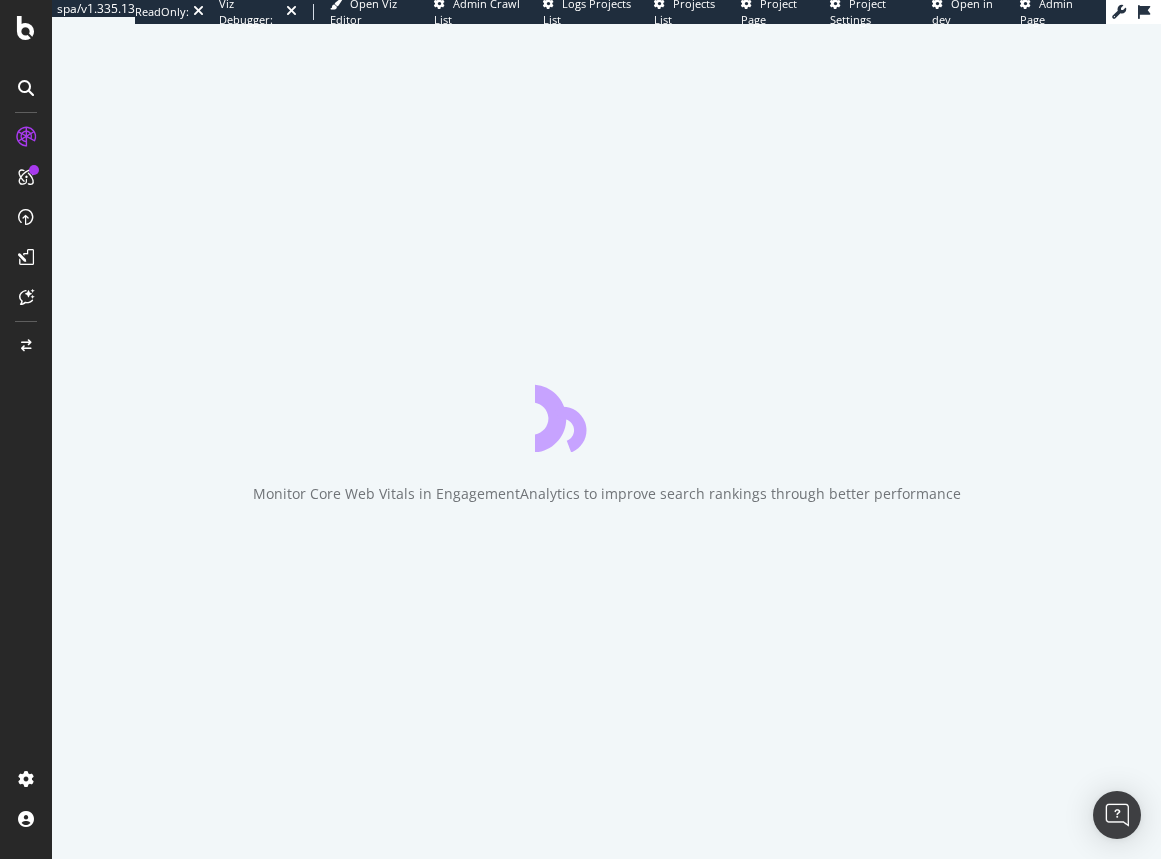 scroll, scrollTop: 0, scrollLeft: 0, axis: both 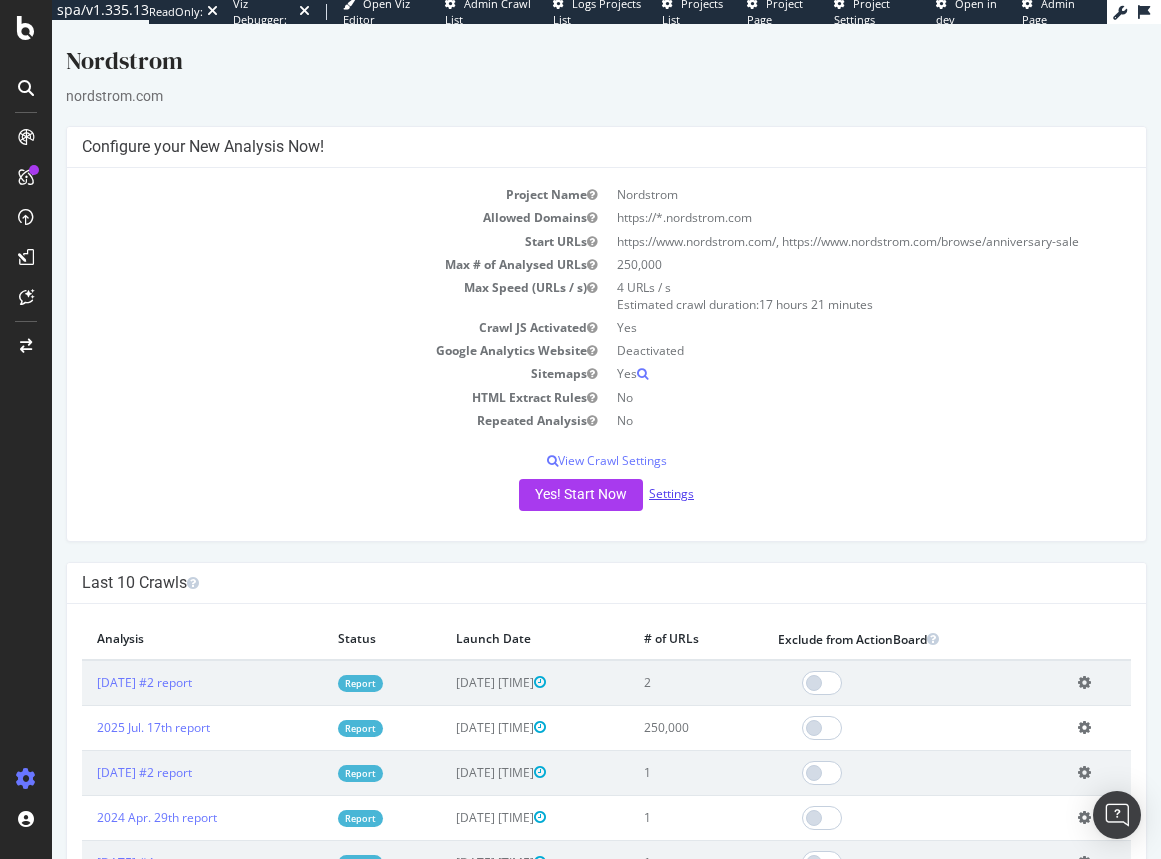 click on "Settings" at bounding box center [671, 493] 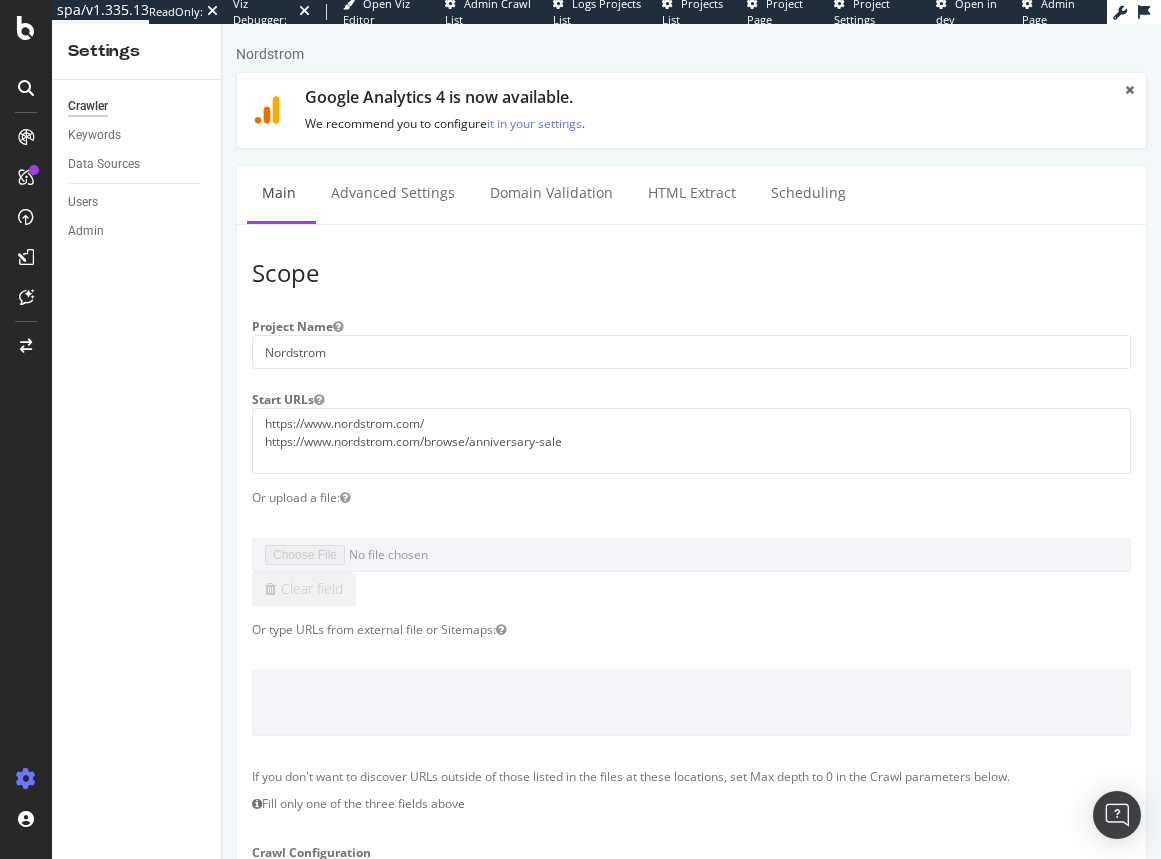 scroll, scrollTop: 0, scrollLeft: 0, axis: both 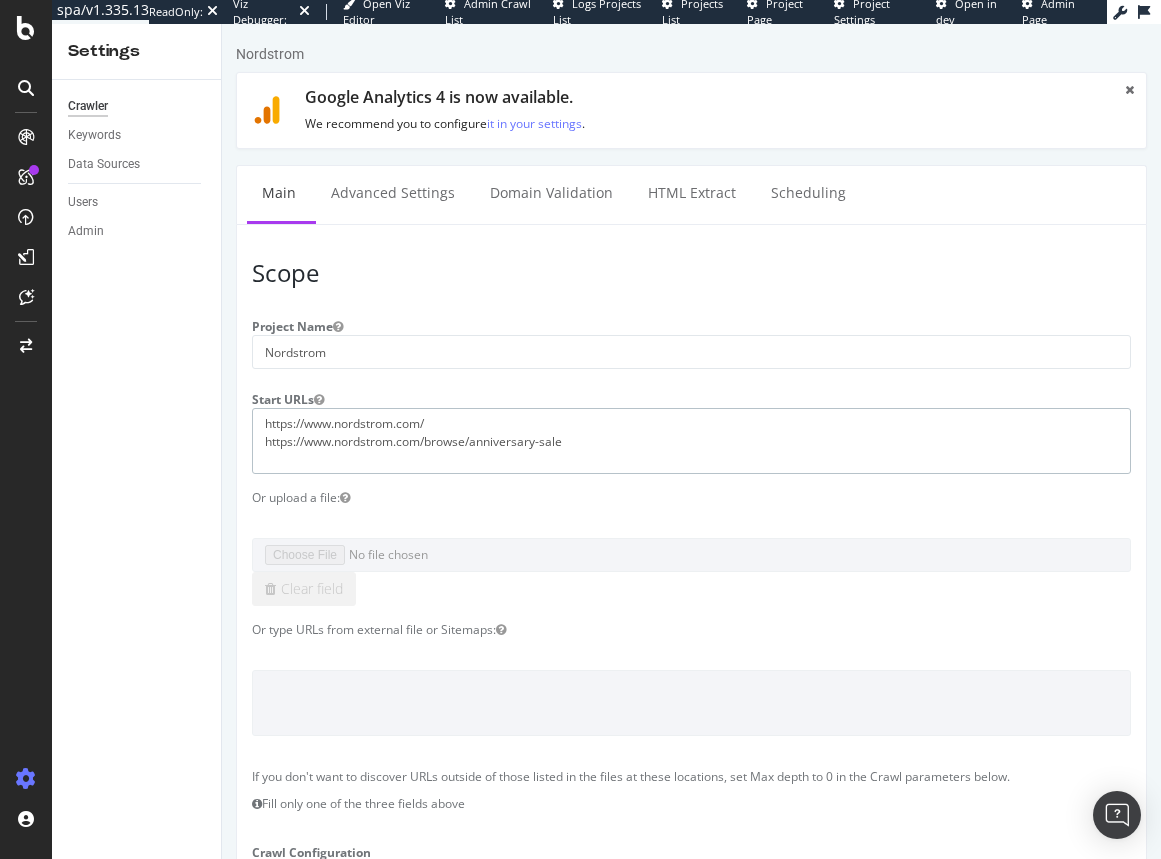 drag, startPoint x: 575, startPoint y: 445, endPoint x: 156, endPoint y: 473, distance: 419.9345 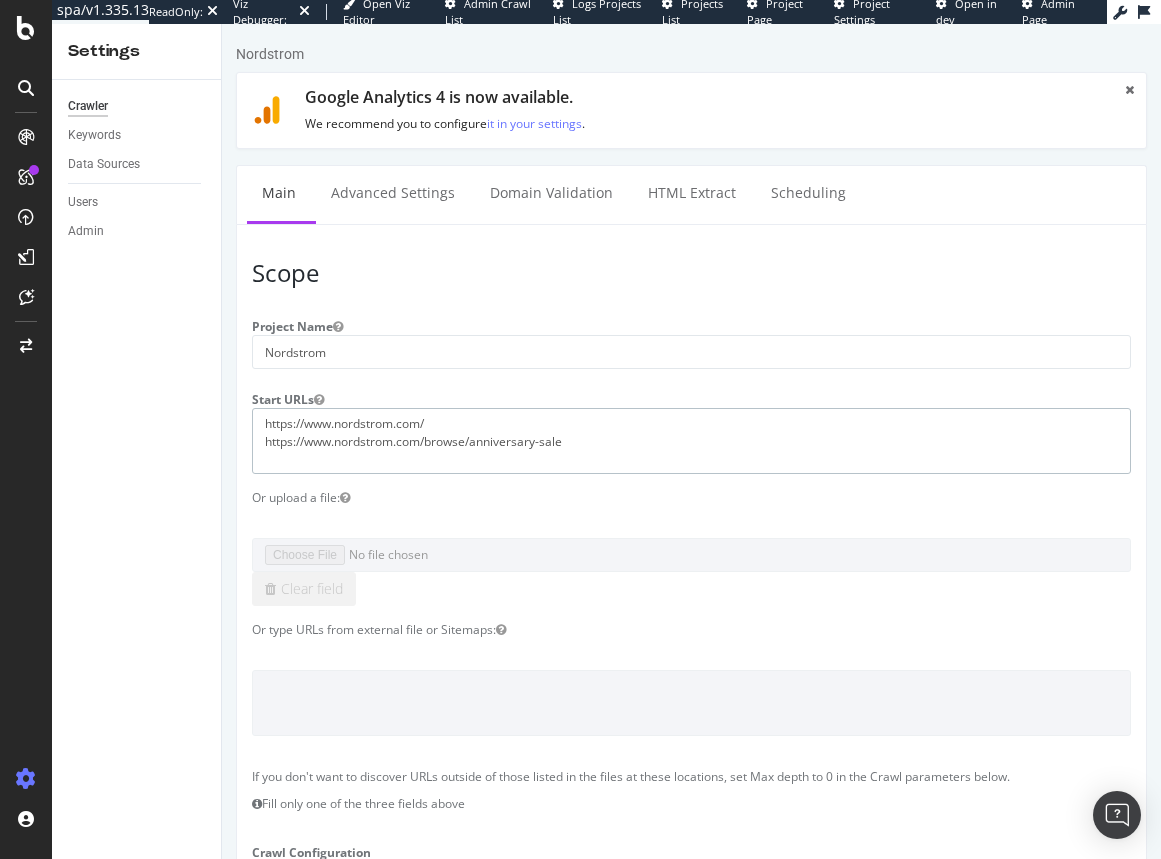 click on "You can configure User Agent in  Advanced Settings Mobile/Responsive HTTP 4" at bounding box center (691, 1197) 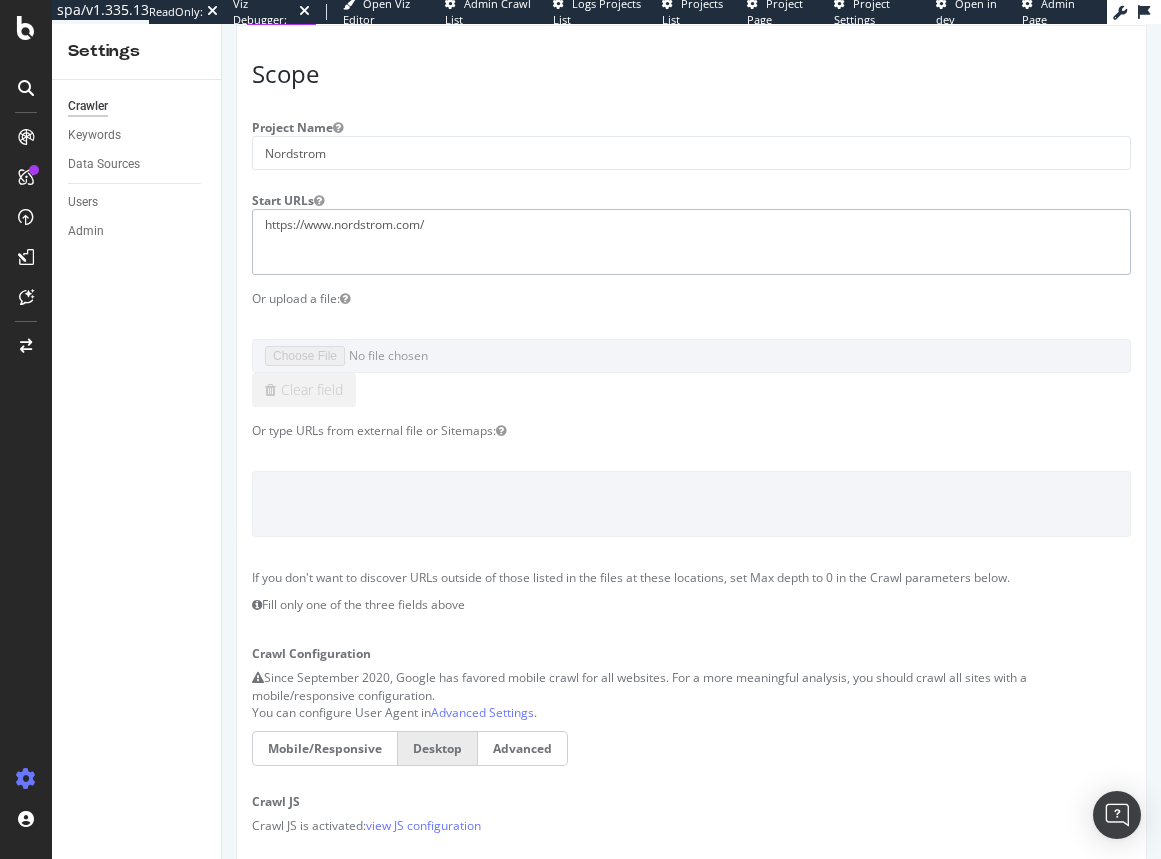 scroll, scrollTop: 200, scrollLeft: 0, axis: vertical 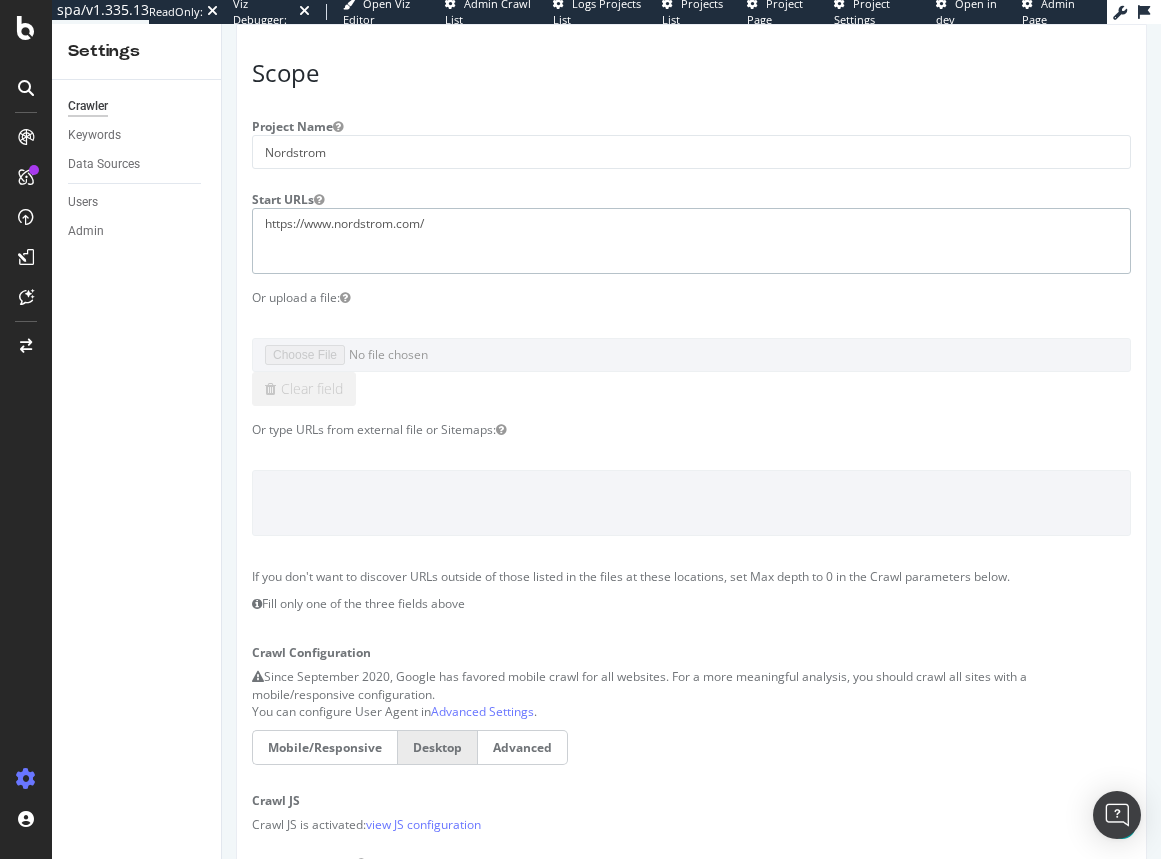 click on "https://www.nordstrom.com/
https://www.nordstrom.com/browse/anniversary-sale" at bounding box center (691, 240) 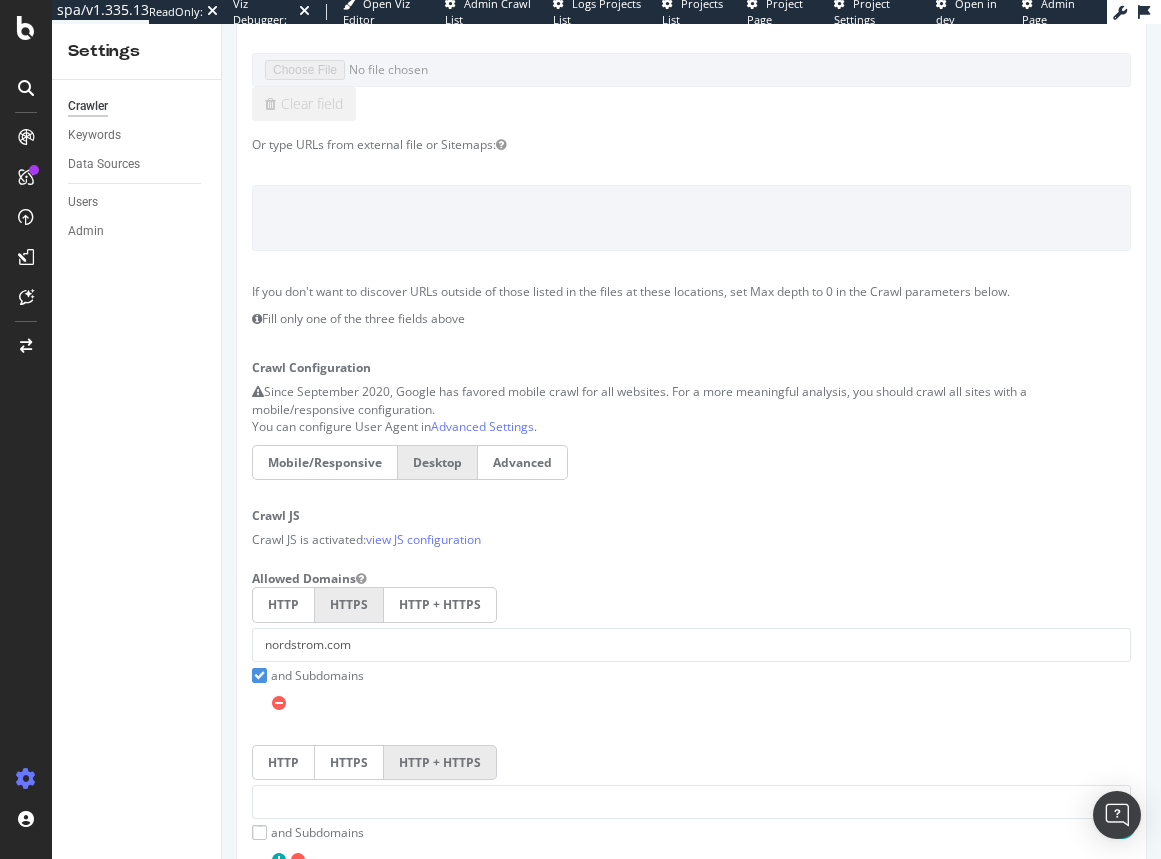scroll, scrollTop: 500, scrollLeft: 0, axis: vertical 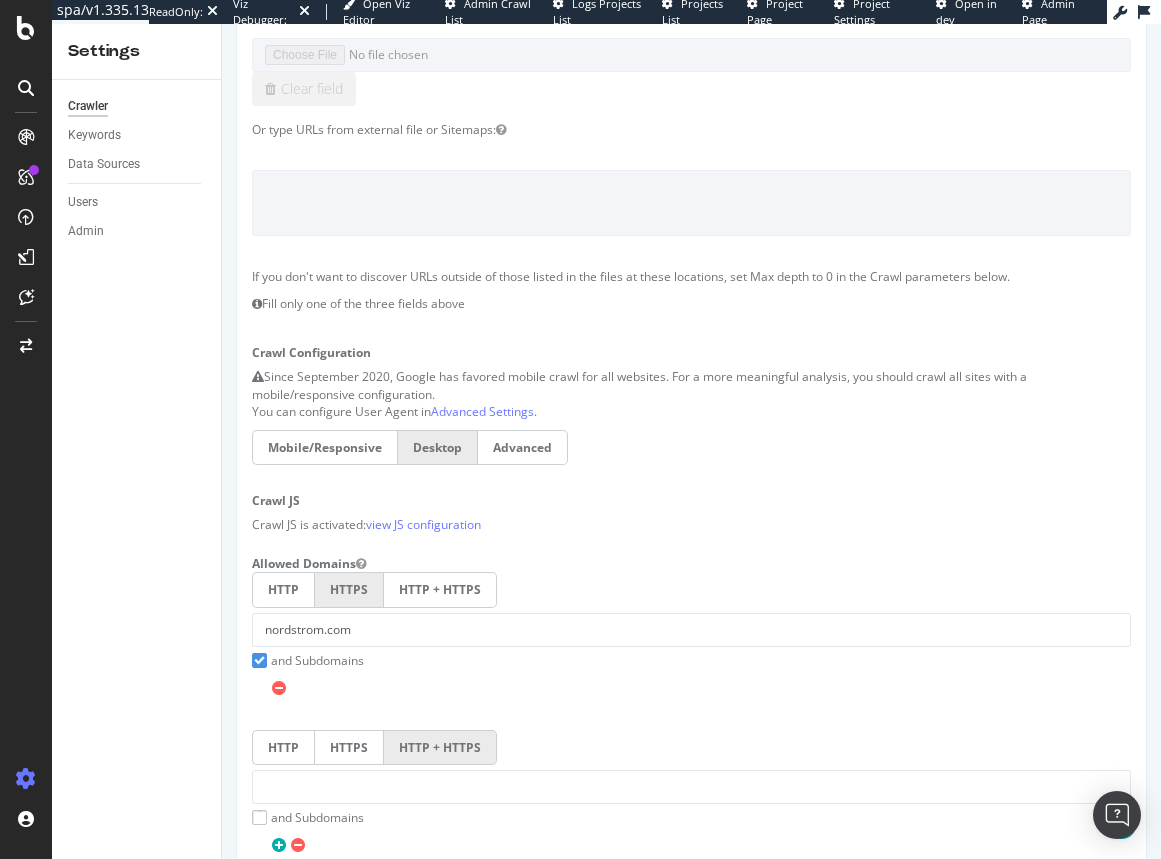 type on "https://www.nordstrom.com/" 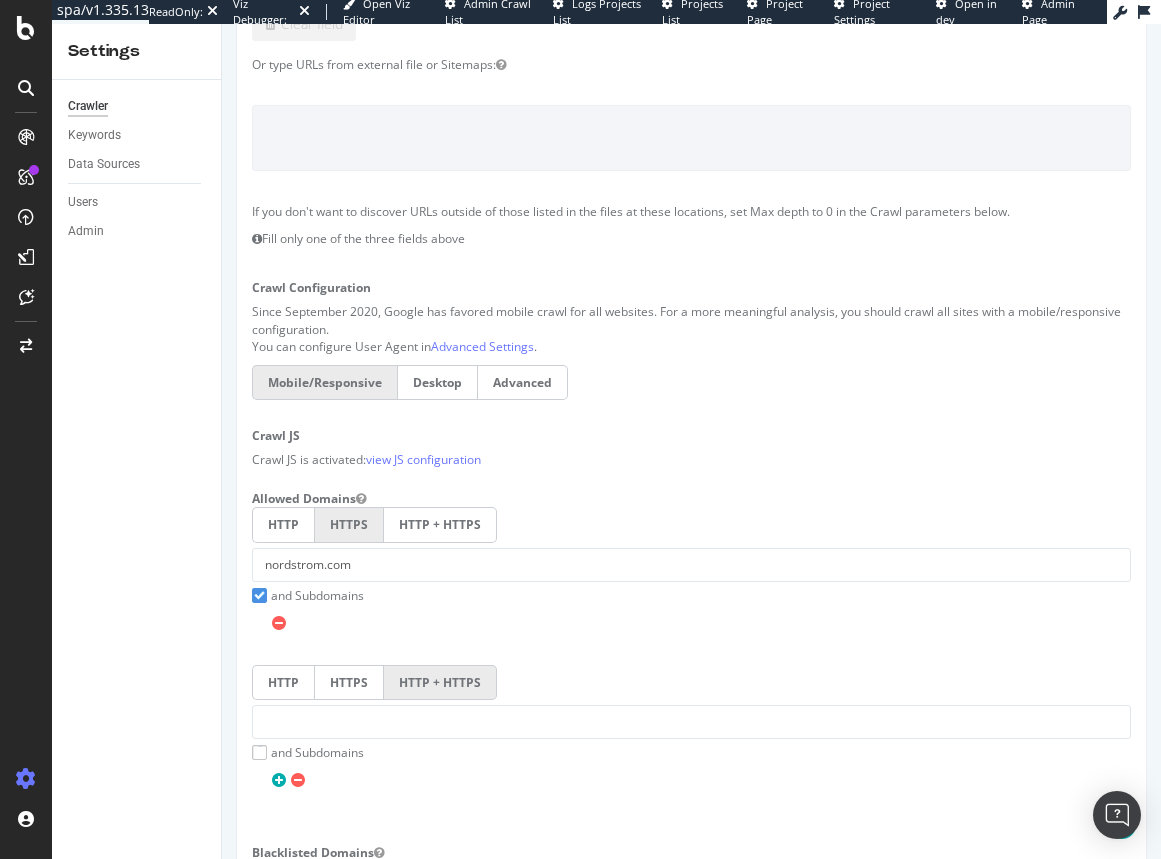 scroll, scrollTop: 600, scrollLeft: 0, axis: vertical 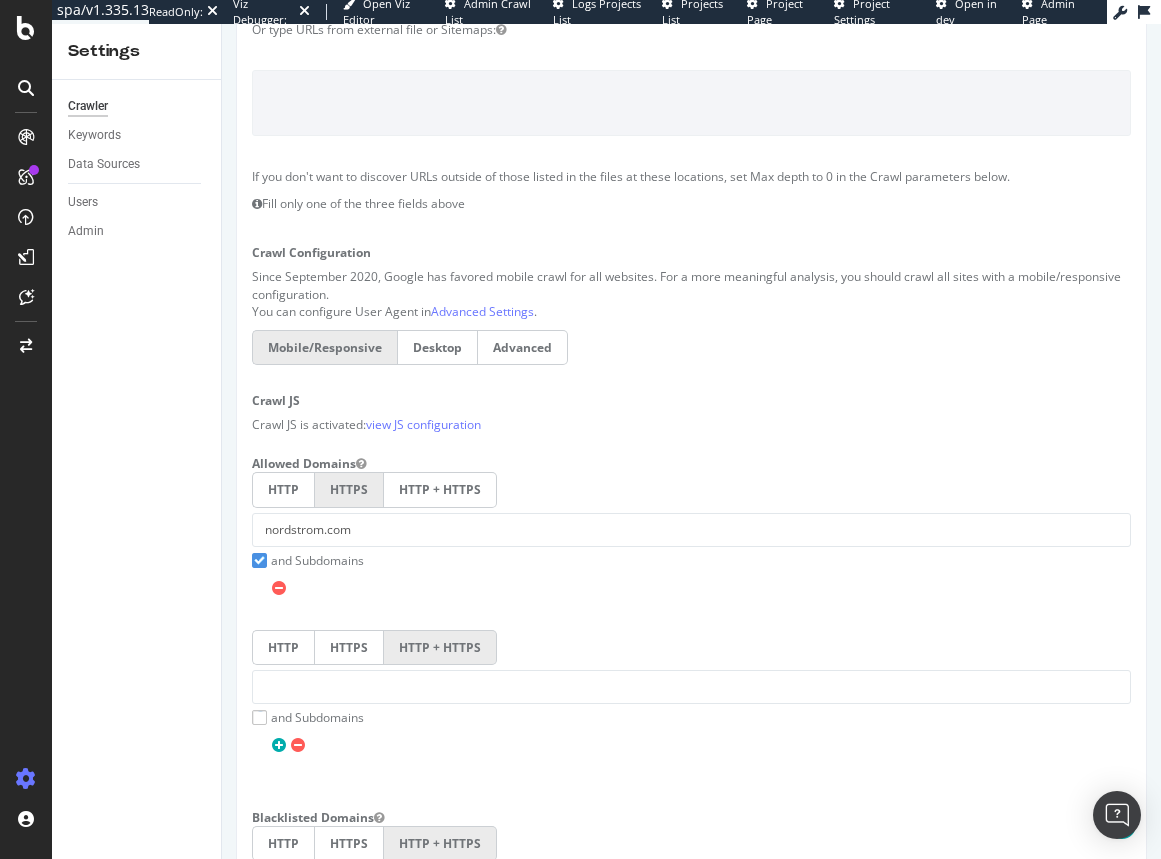 click on "nordstrom.com and Subdomains" at bounding box center [691, 520] 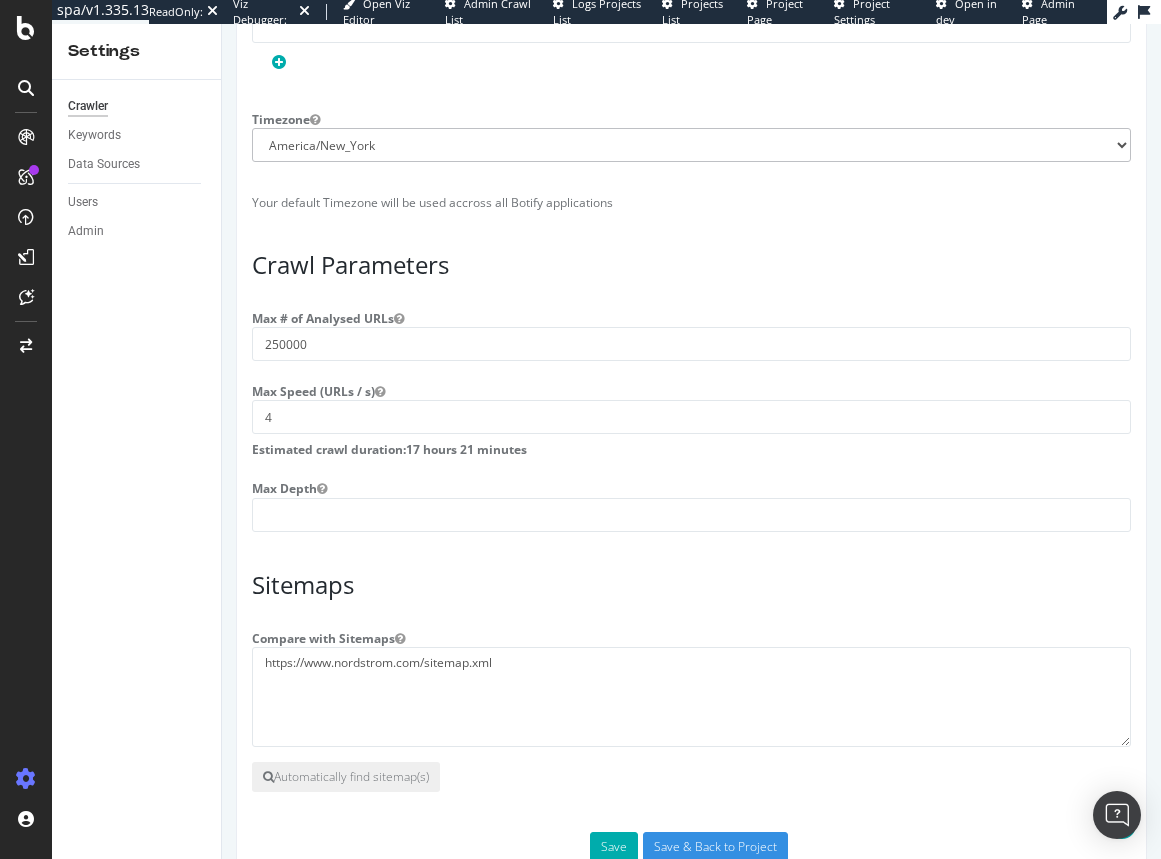 scroll, scrollTop: 1511, scrollLeft: 0, axis: vertical 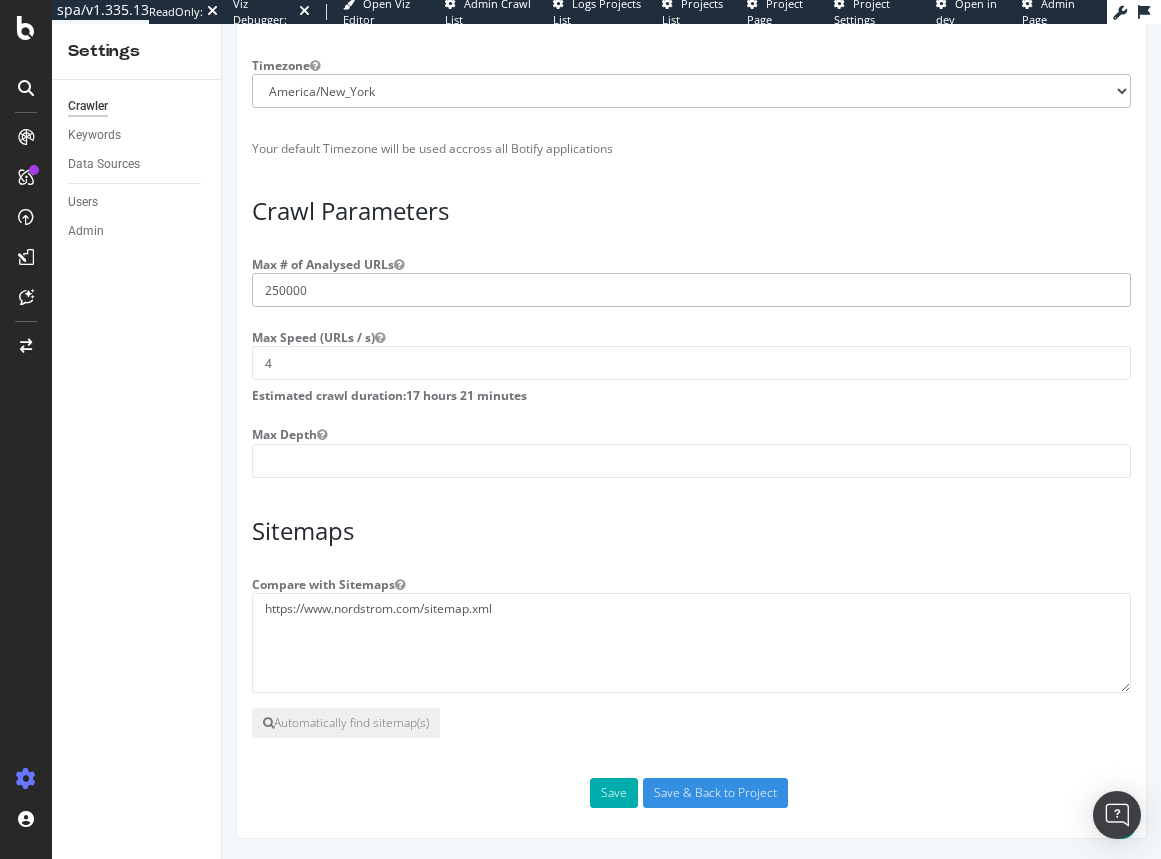 drag, startPoint x: 282, startPoint y: 290, endPoint x: 212, endPoint y: 293, distance: 70.064255 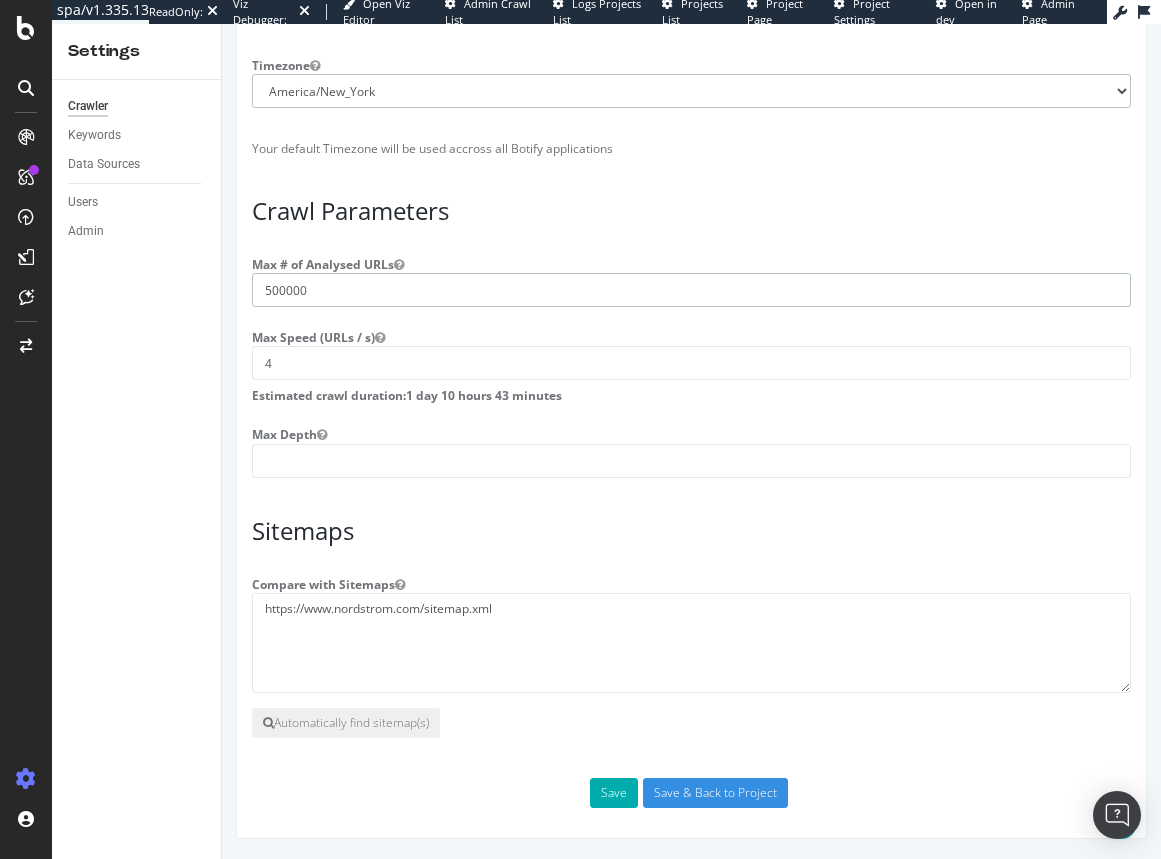 type on "500000" 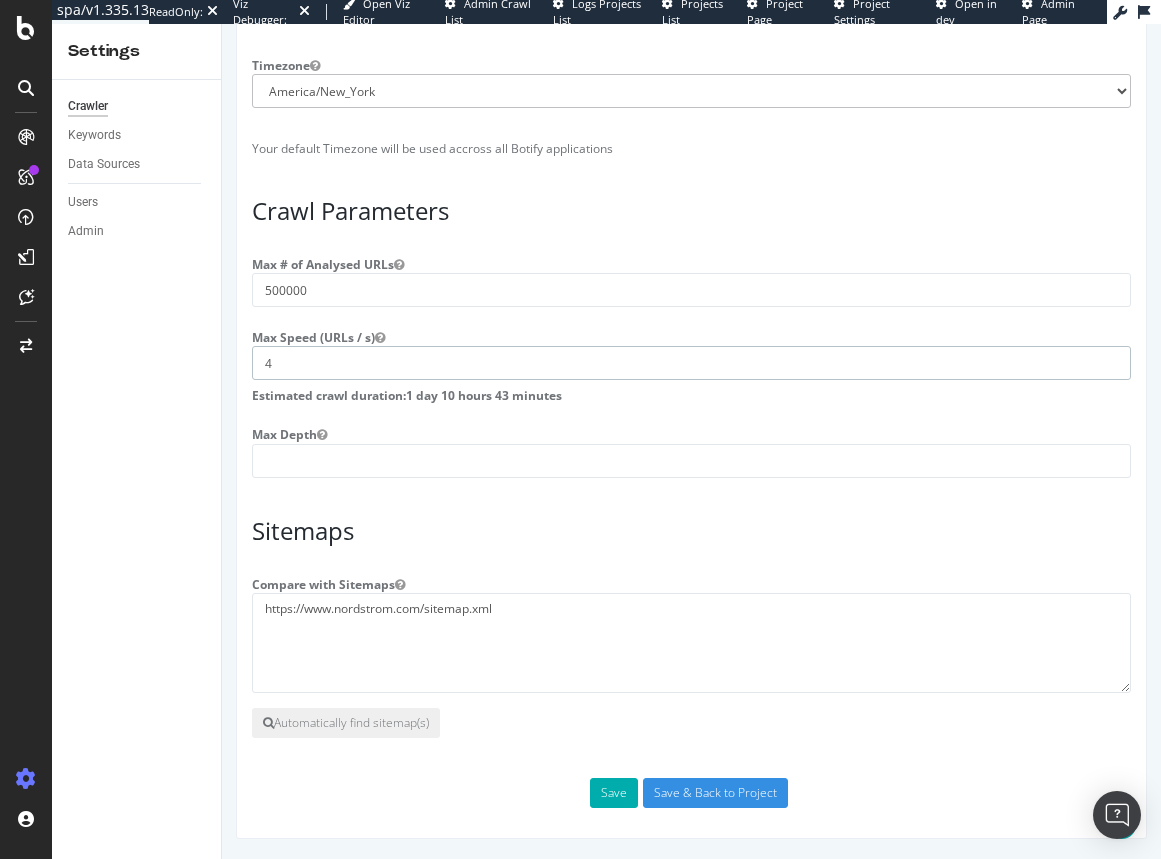 drag, startPoint x: 333, startPoint y: 360, endPoint x: 413, endPoint y: 410, distance: 94.33981 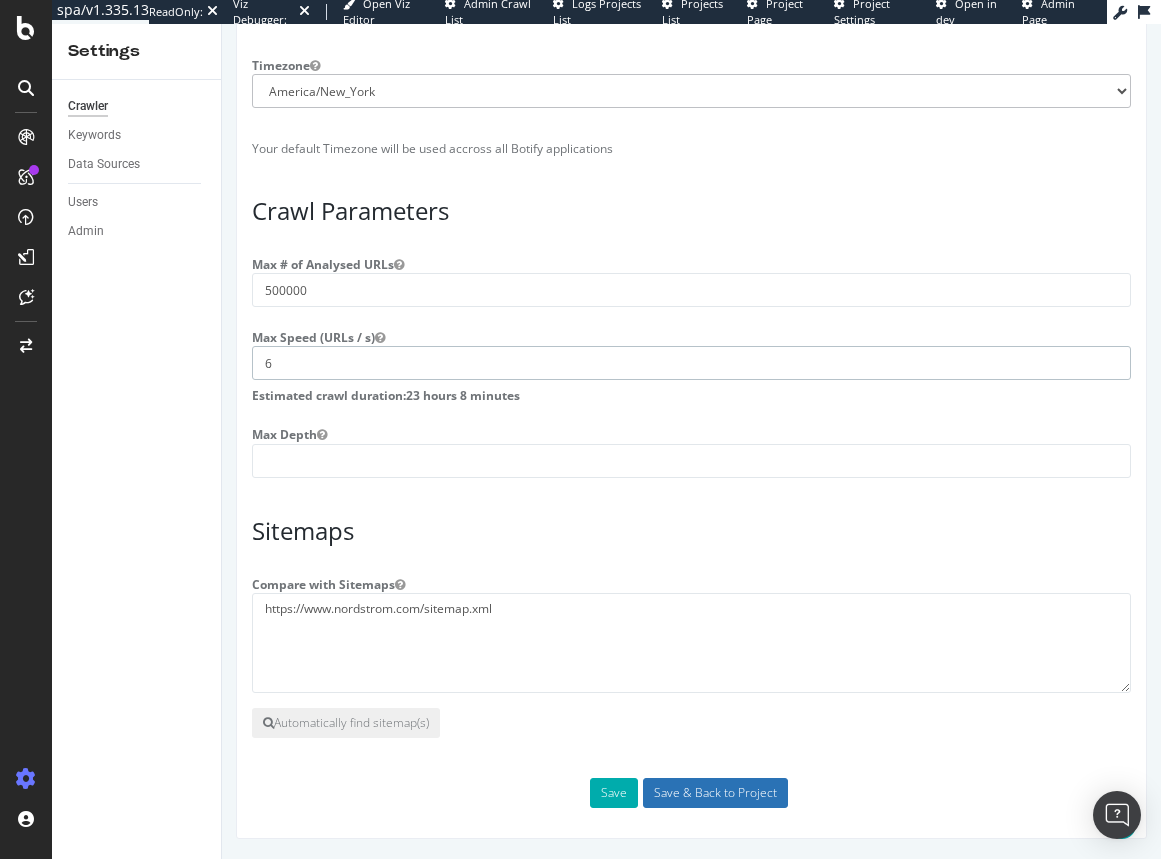 type on "6" 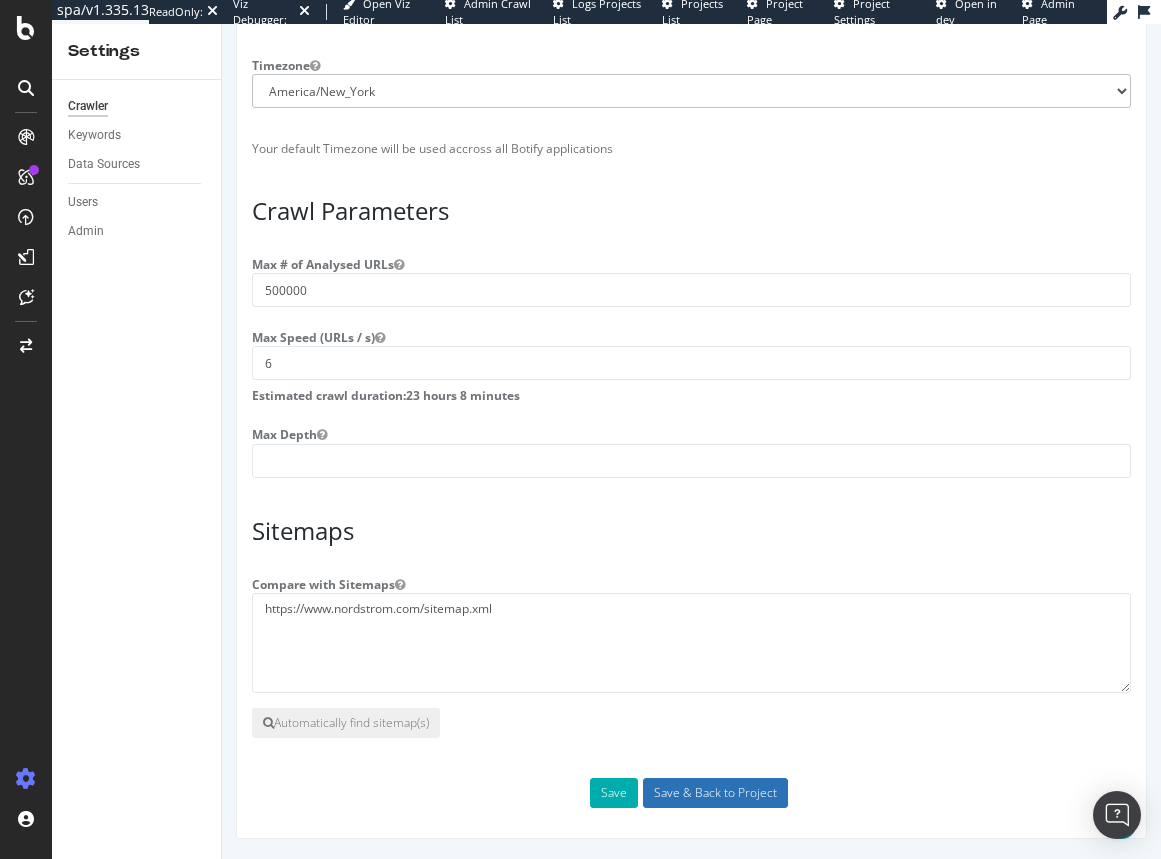 click on "Save & Back to Project" at bounding box center [715, 793] 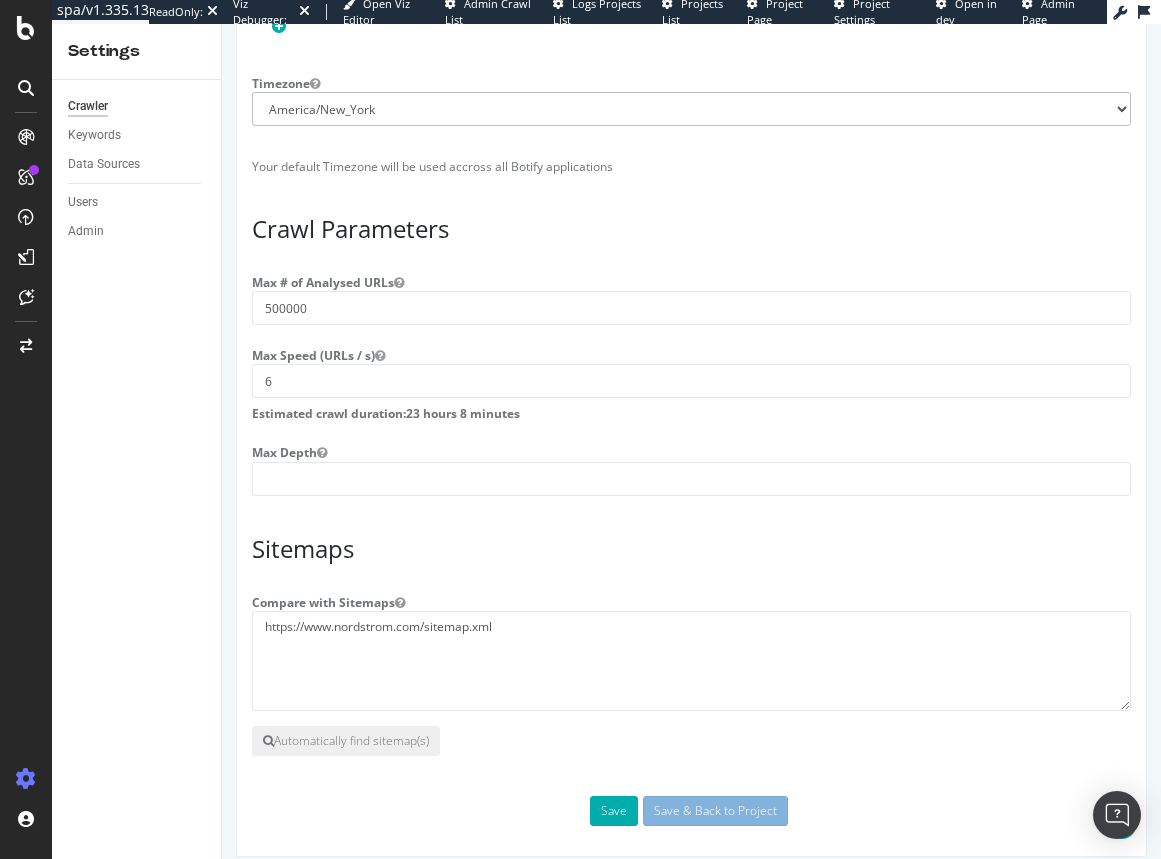scroll, scrollTop: 1511, scrollLeft: 0, axis: vertical 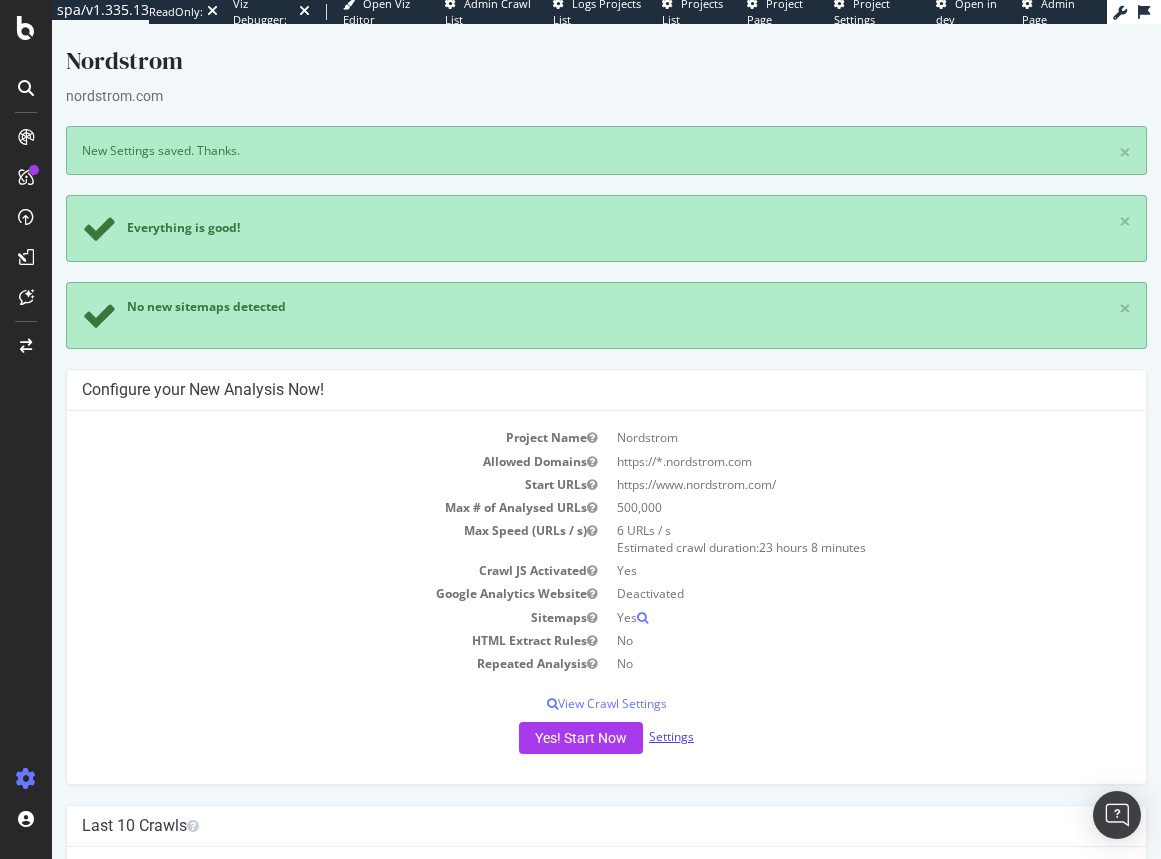 click on "Settings" at bounding box center (671, 736) 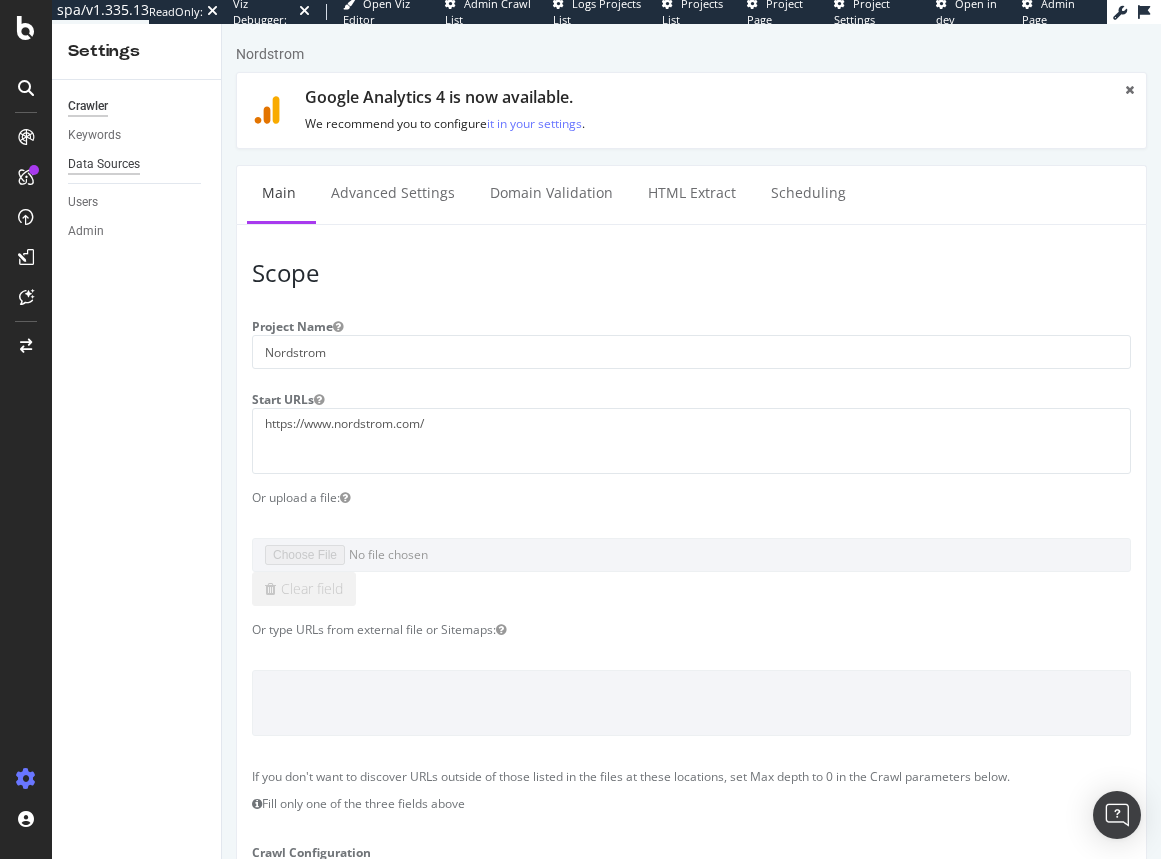 scroll, scrollTop: 0, scrollLeft: 0, axis: both 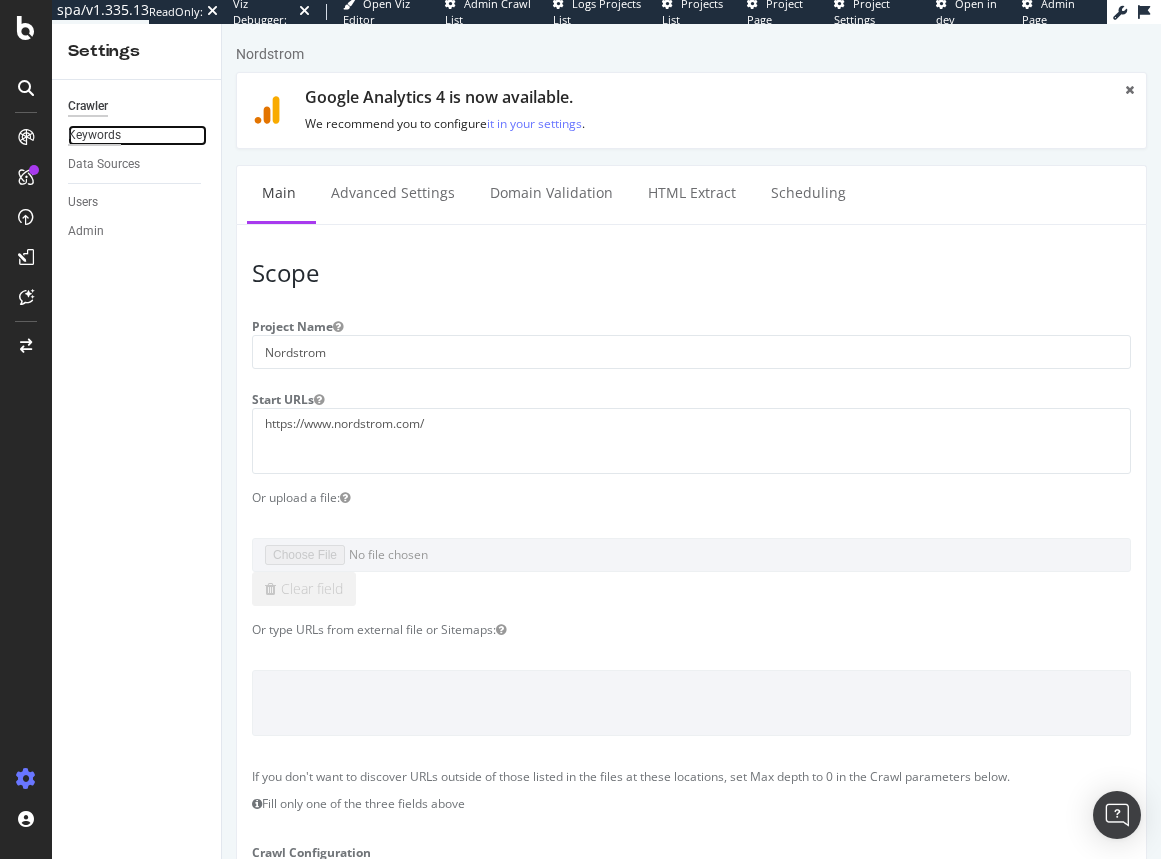 click on "Keywords" at bounding box center [94, 135] 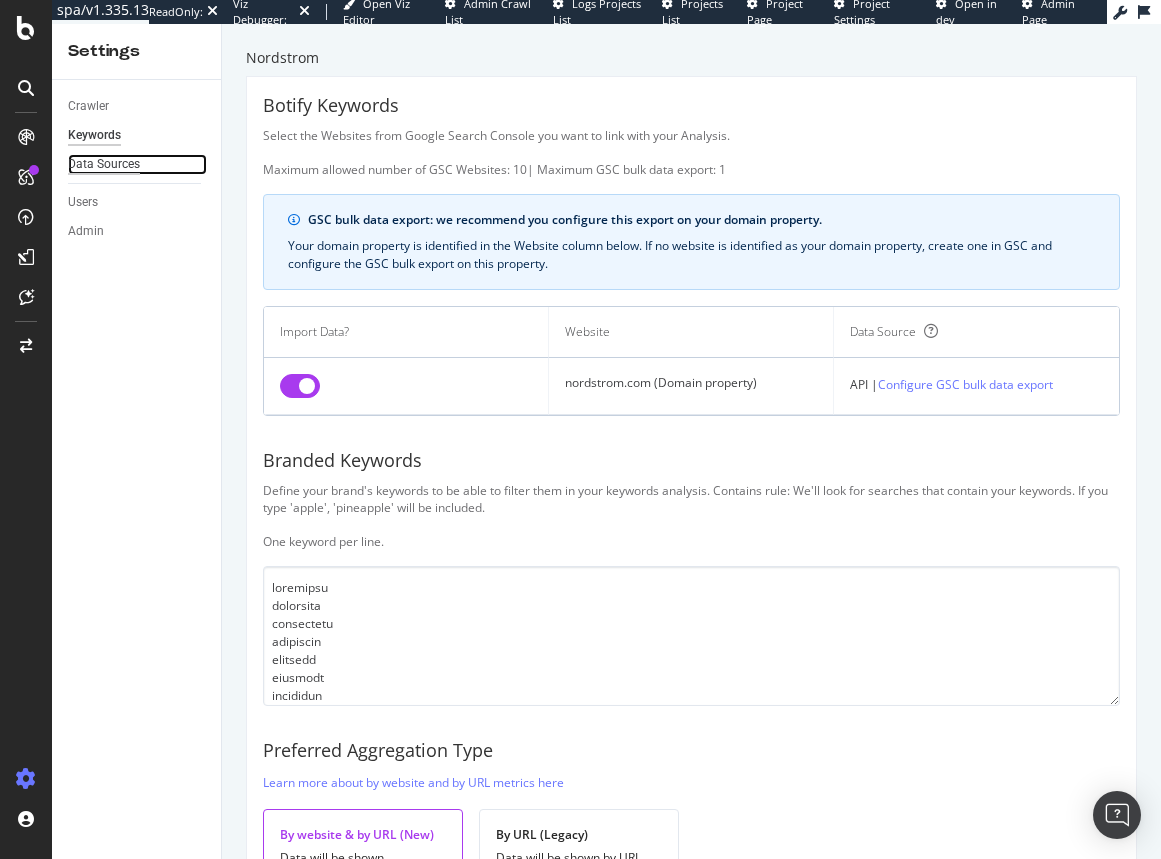 click on "Data Sources" at bounding box center [104, 164] 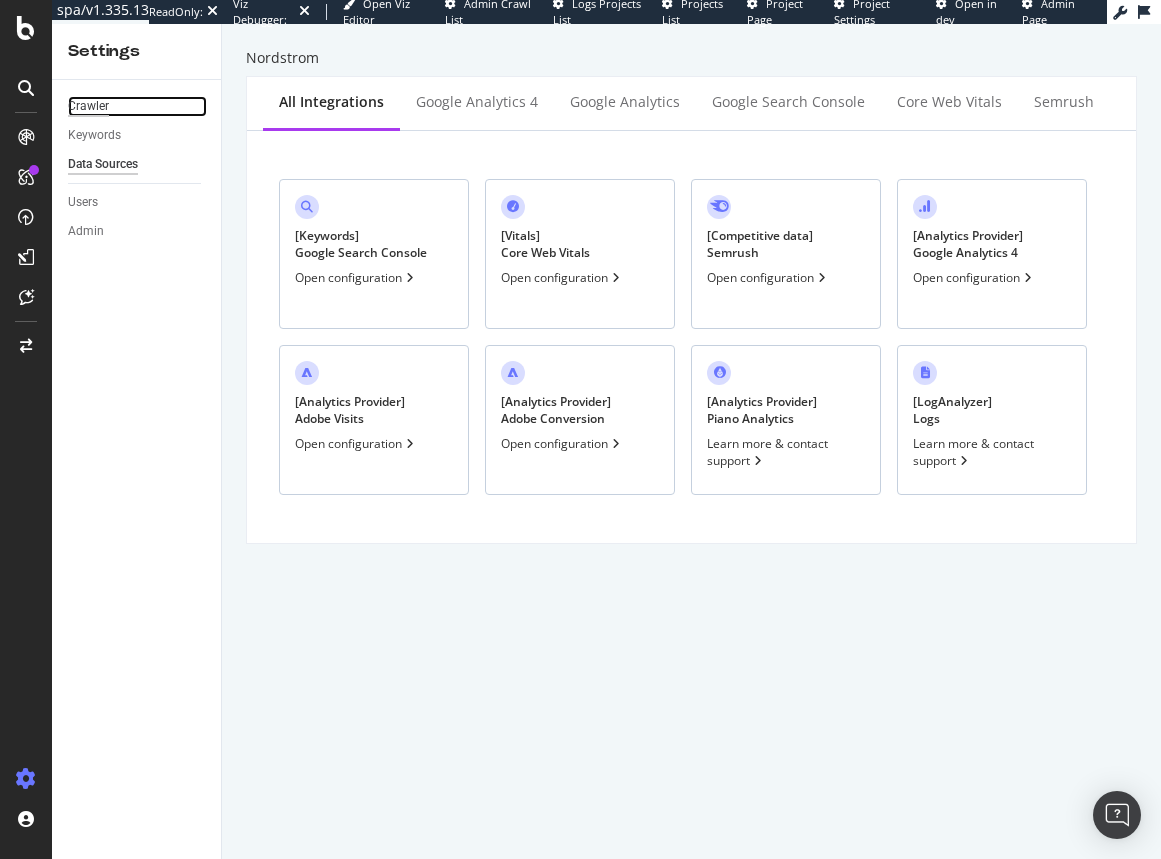 click on "Crawler" at bounding box center [88, 106] 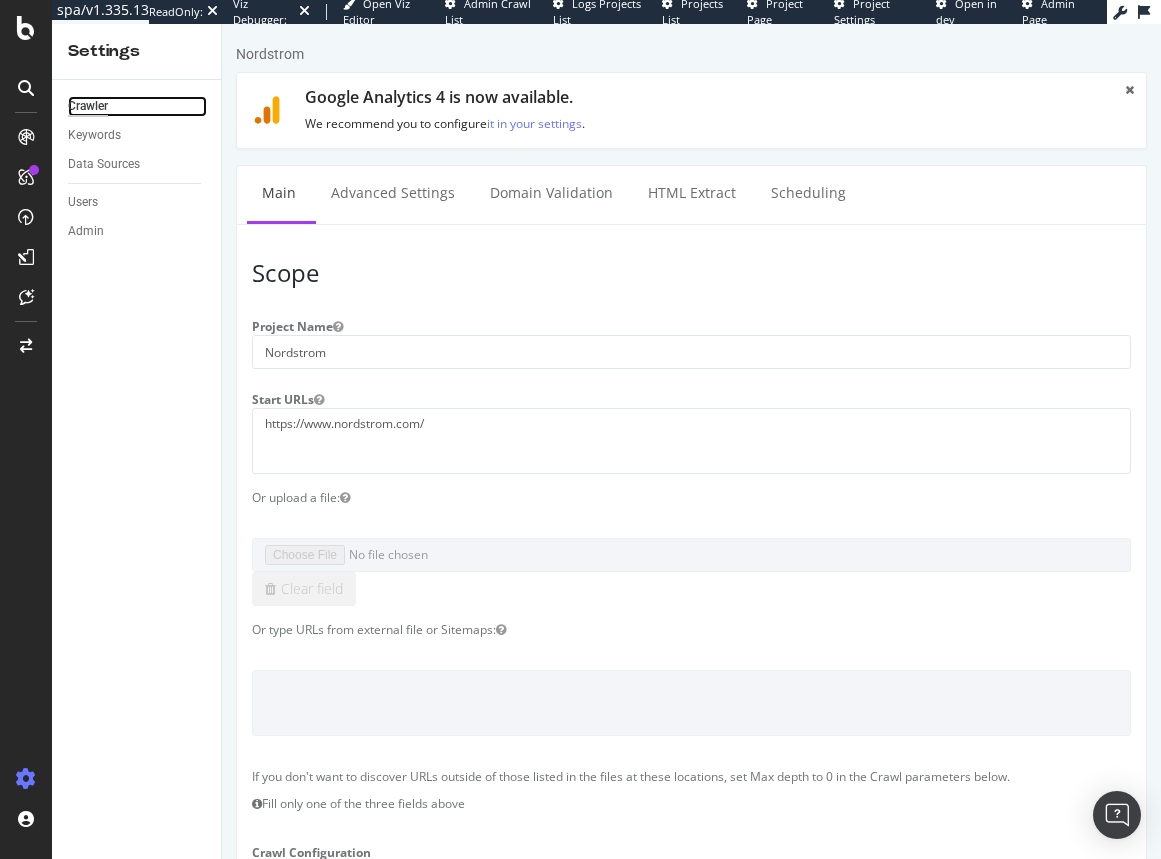 scroll, scrollTop: 0, scrollLeft: 0, axis: both 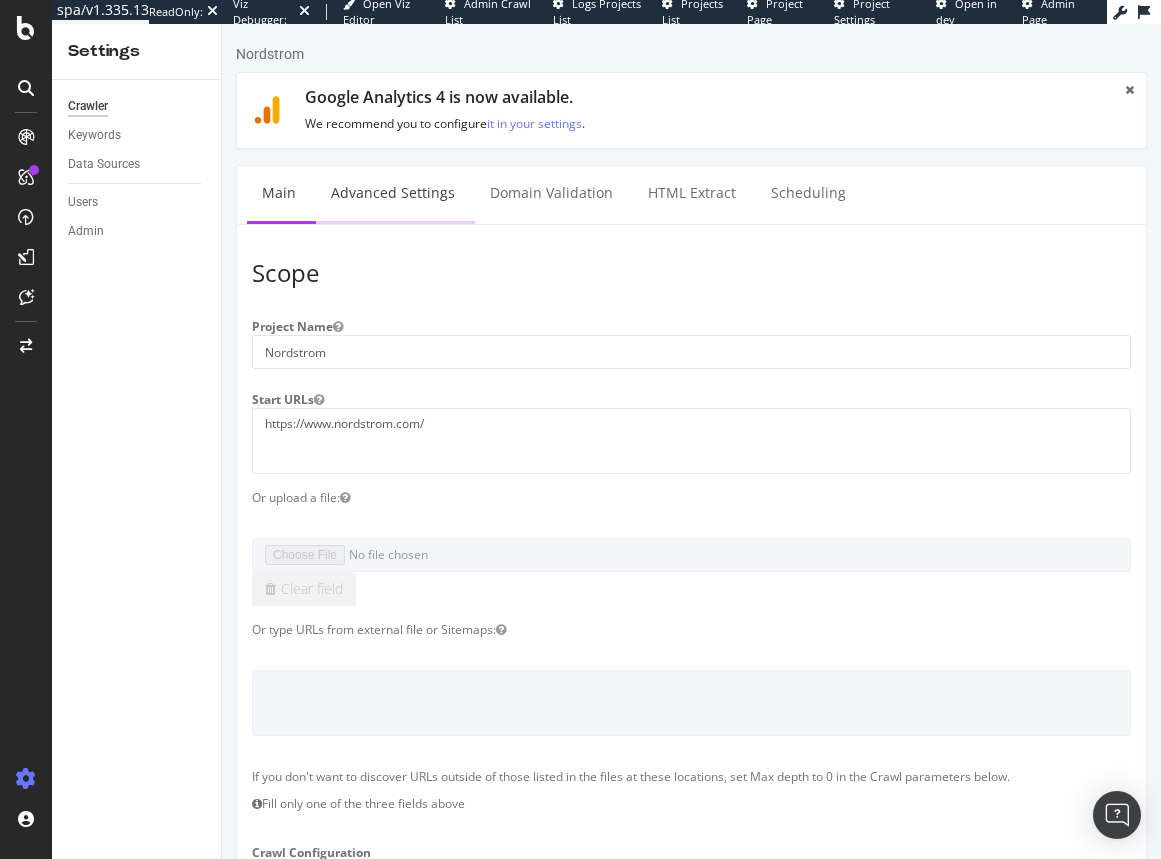 click on "Advanced Settings" at bounding box center [393, 193] 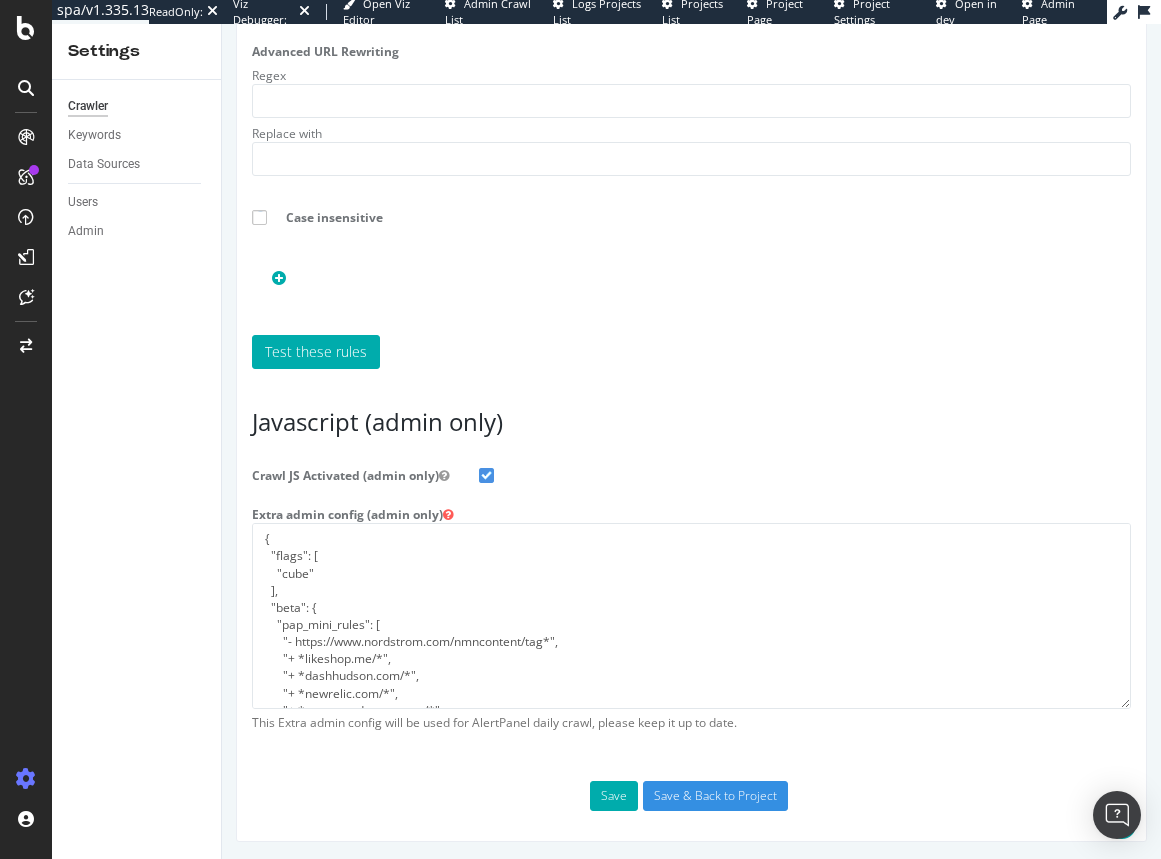 scroll, scrollTop: 2624, scrollLeft: 0, axis: vertical 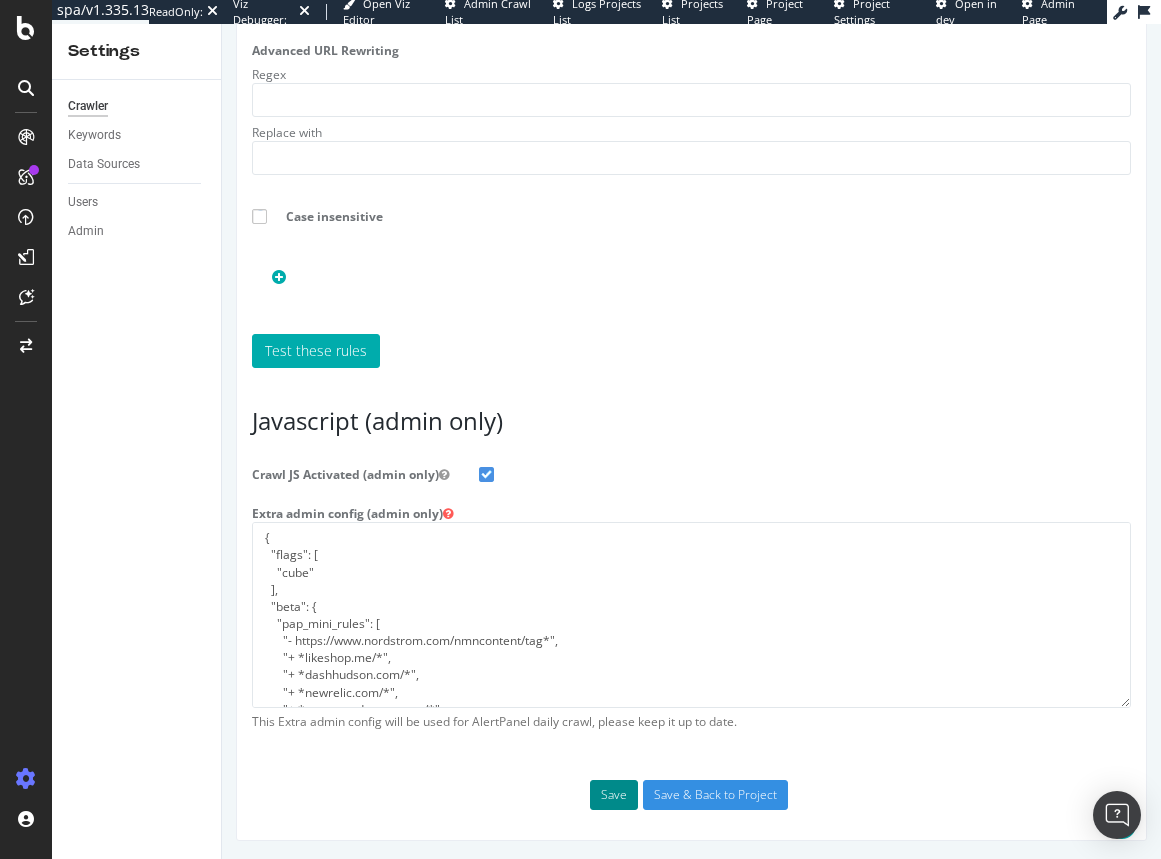 click on "Save" at bounding box center (614, 795) 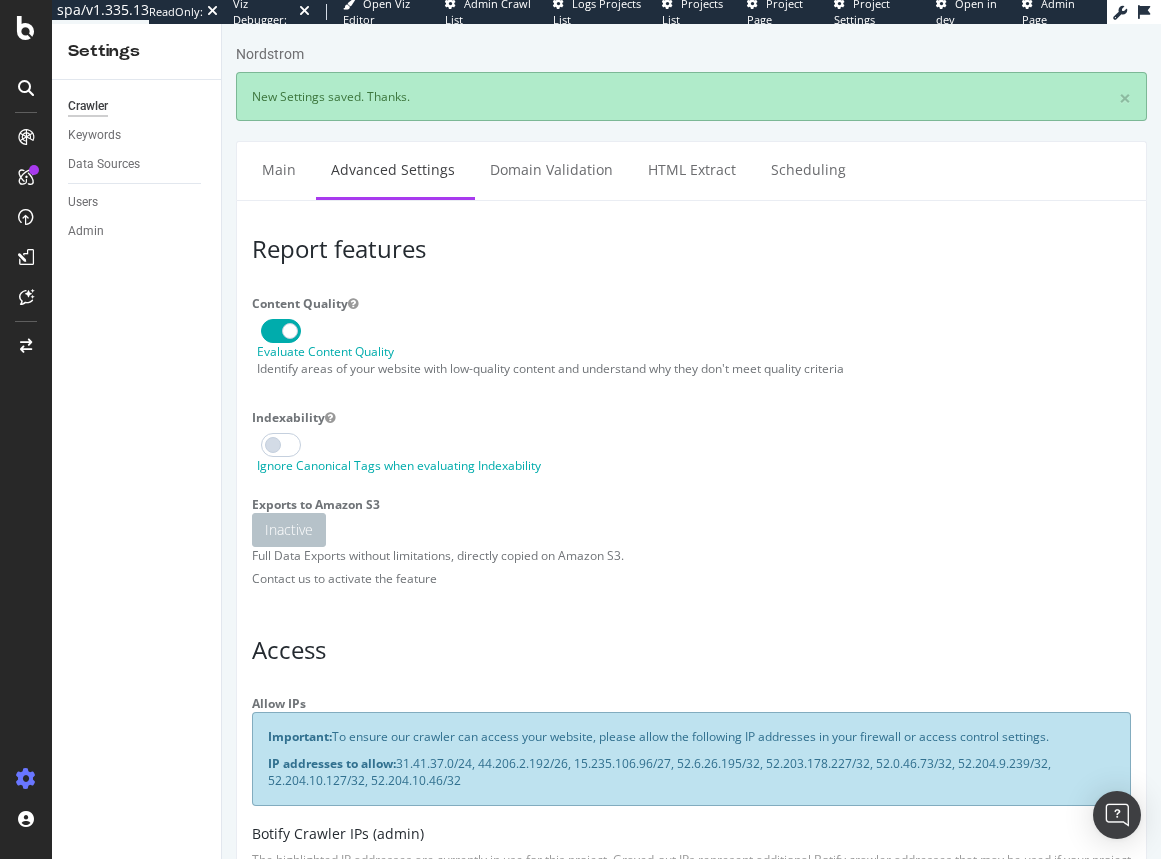 scroll, scrollTop: 0, scrollLeft: 0, axis: both 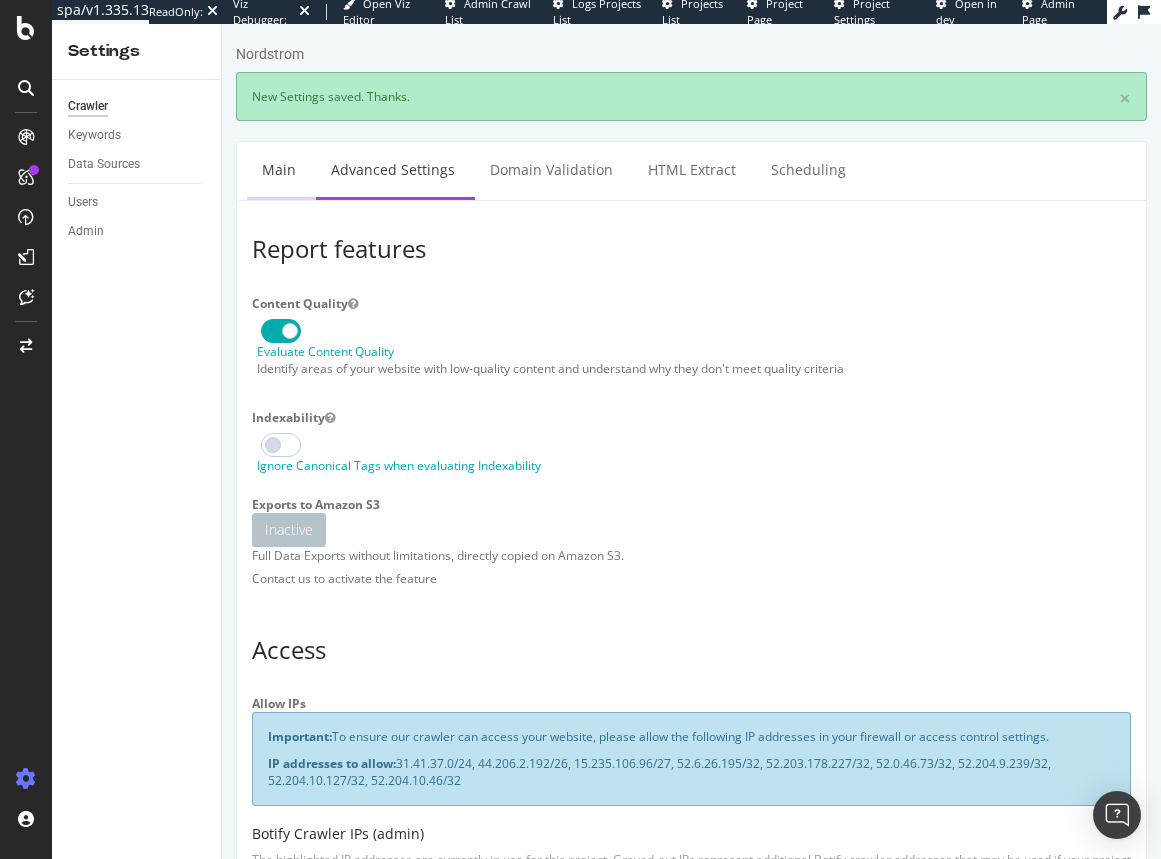 click on "Main" at bounding box center (279, 169) 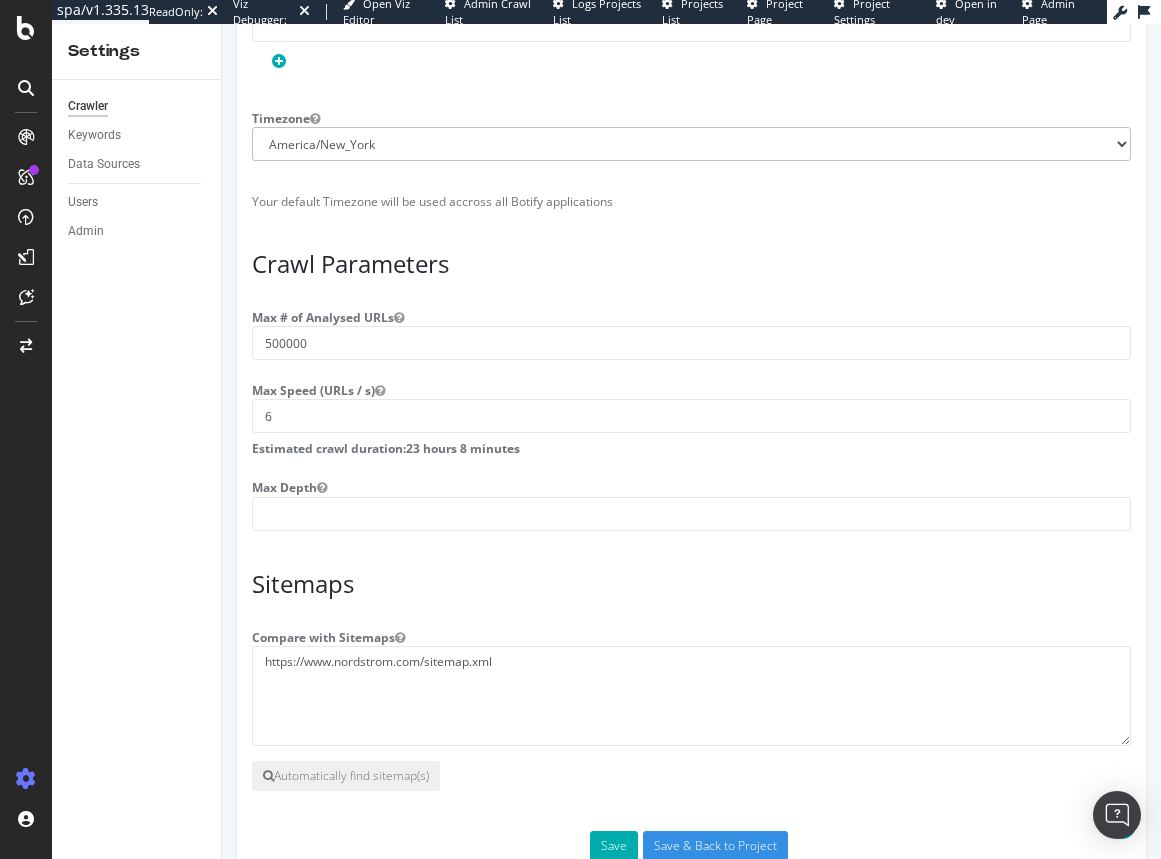 scroll, scrollTop: 1511, scrollLeft: 0, axis: vertical 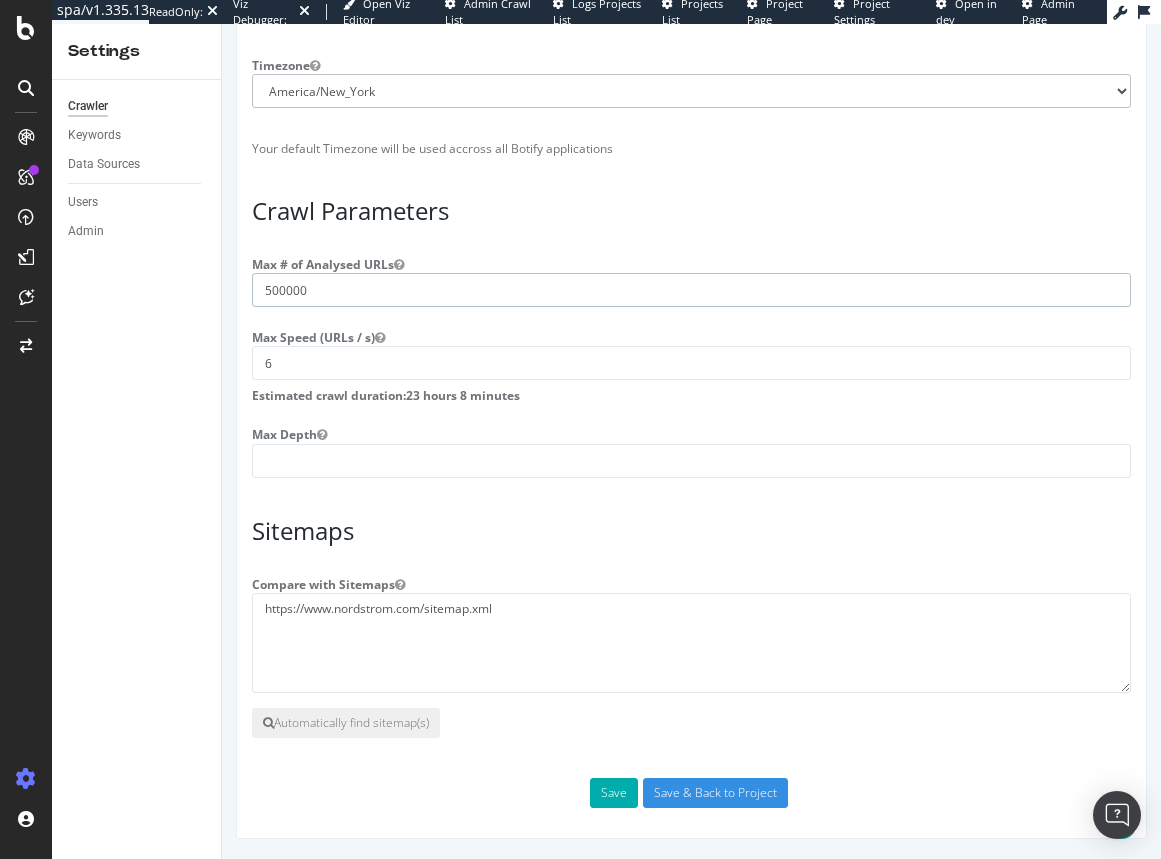 drag, startPoint x: 277, startPoint y: 289, endPoint x: 242, endPoint y: 293, distance: 35.22783 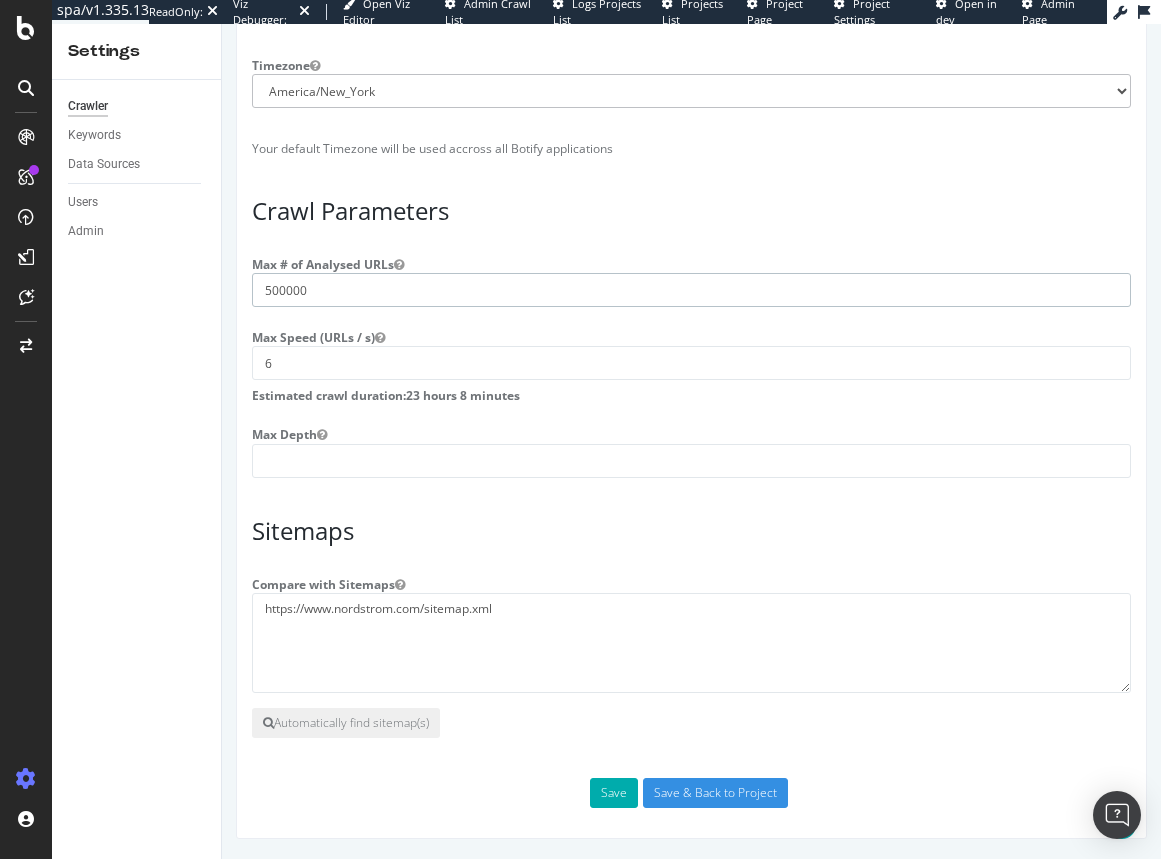 click on "500000" at bounding box center (691, 290) 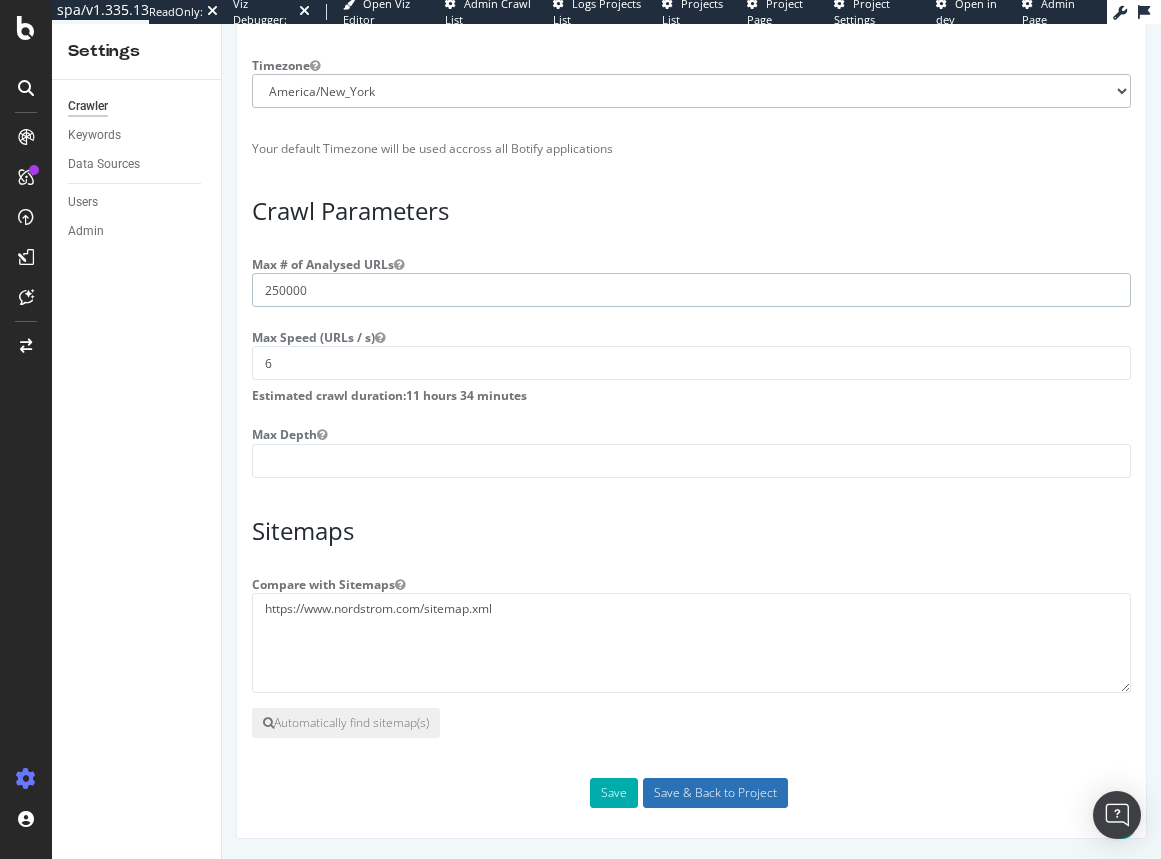 type on "250000" 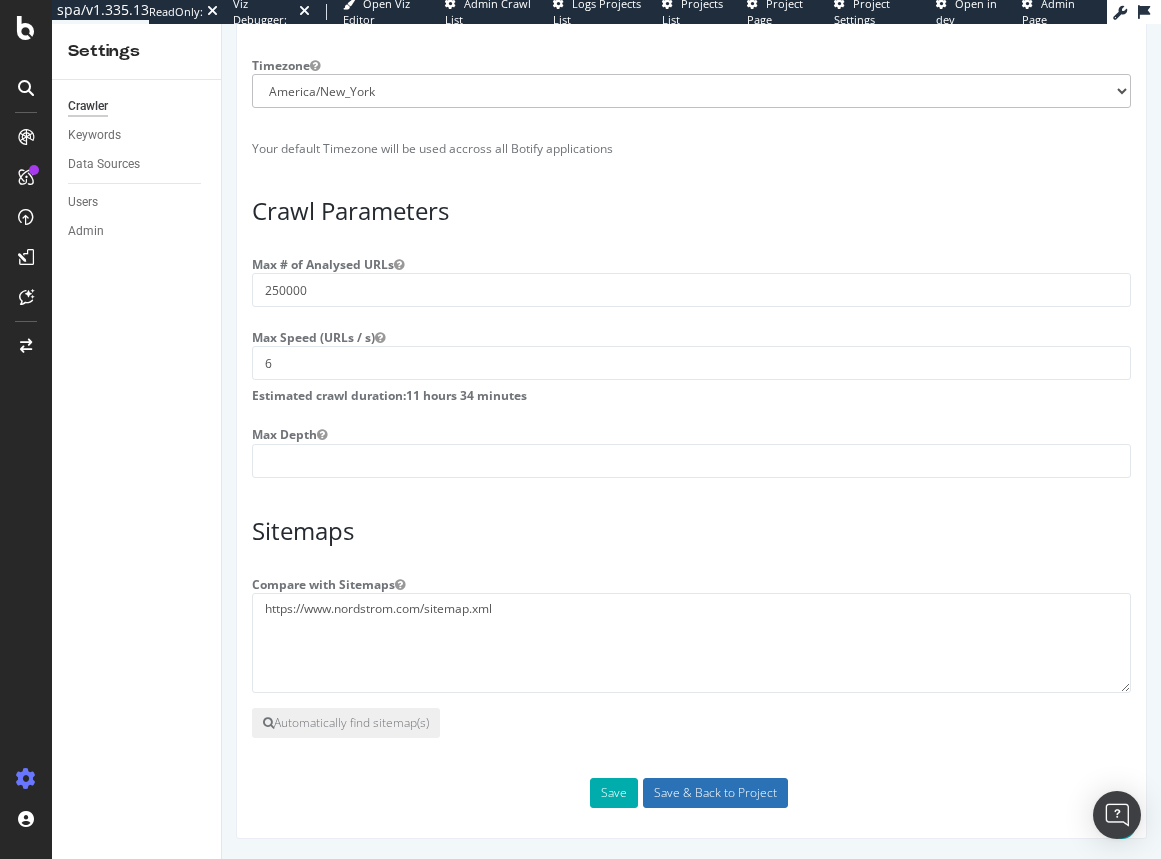 click on "Save & Back to Project" at bounding box center (715, 793) 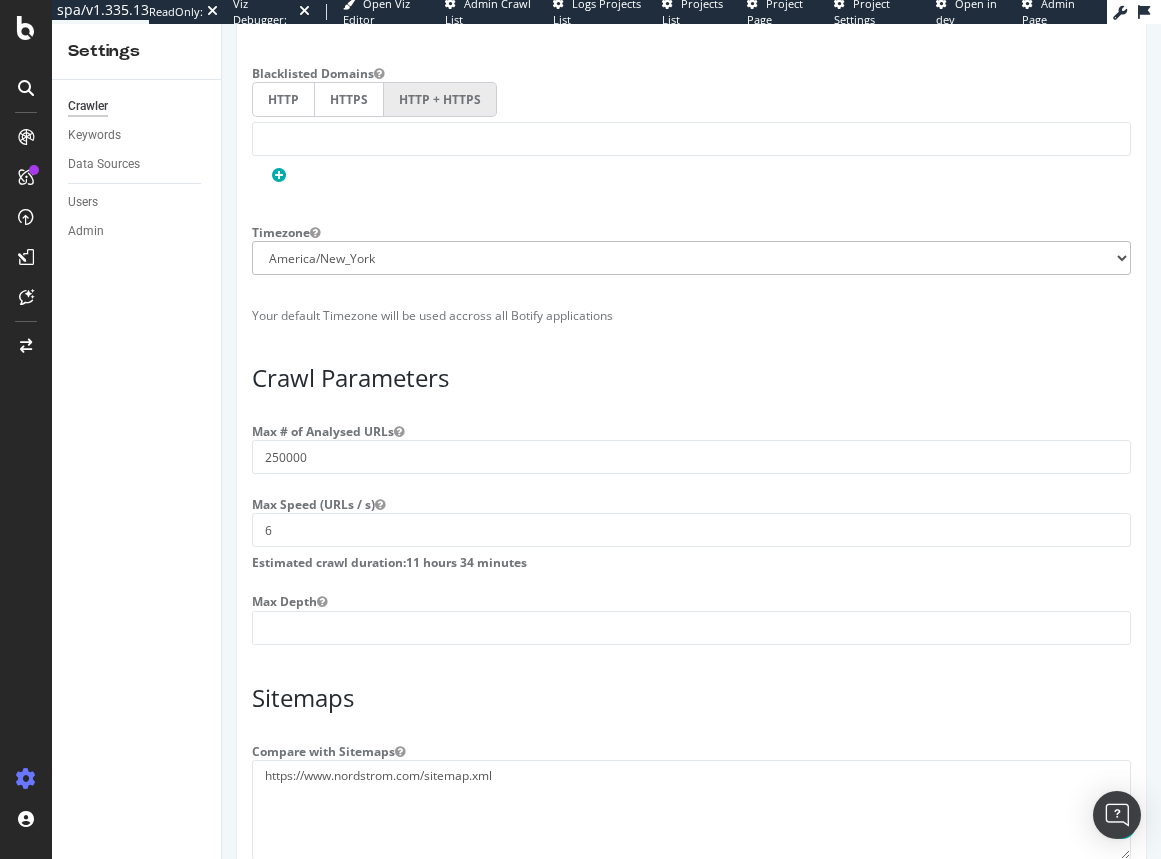 scroll, scrollTop: 1511, scrollLeft: 0, axis: vertical 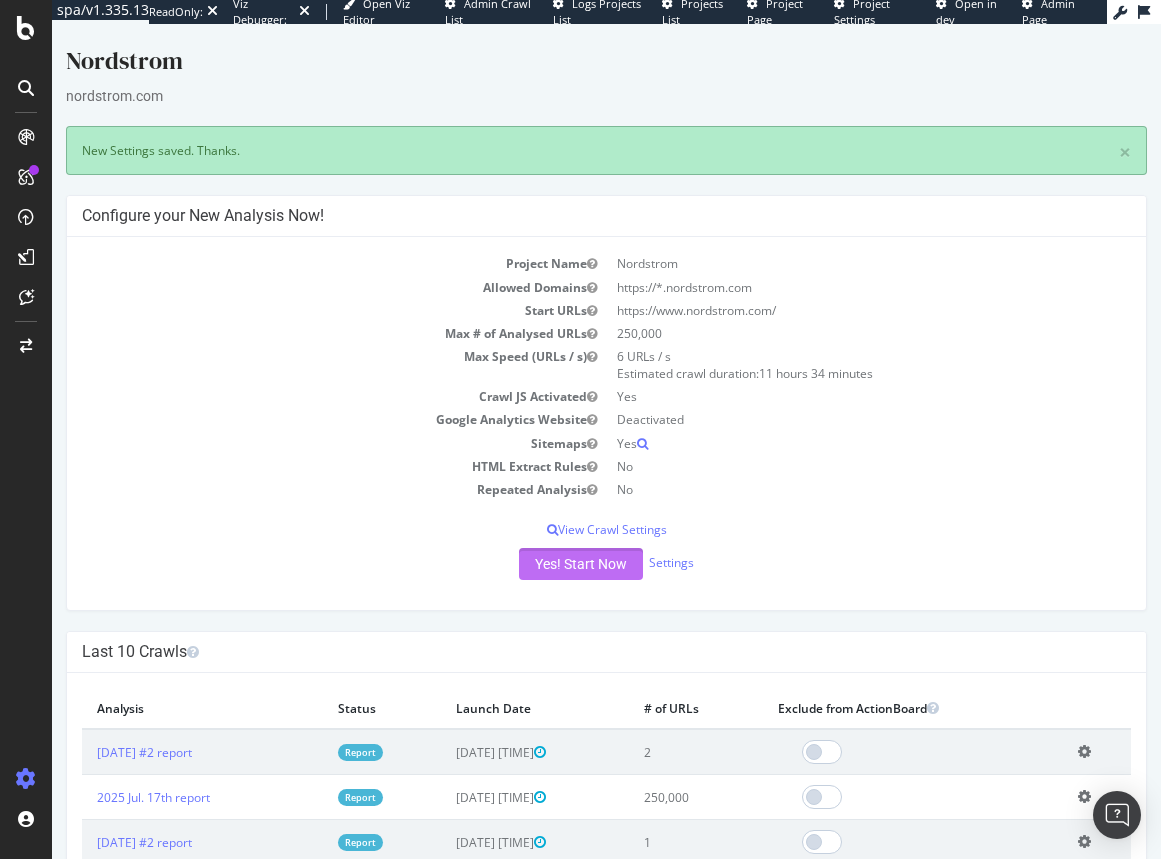 click on "Yes! Start Now" at bounding box center (581, 564) 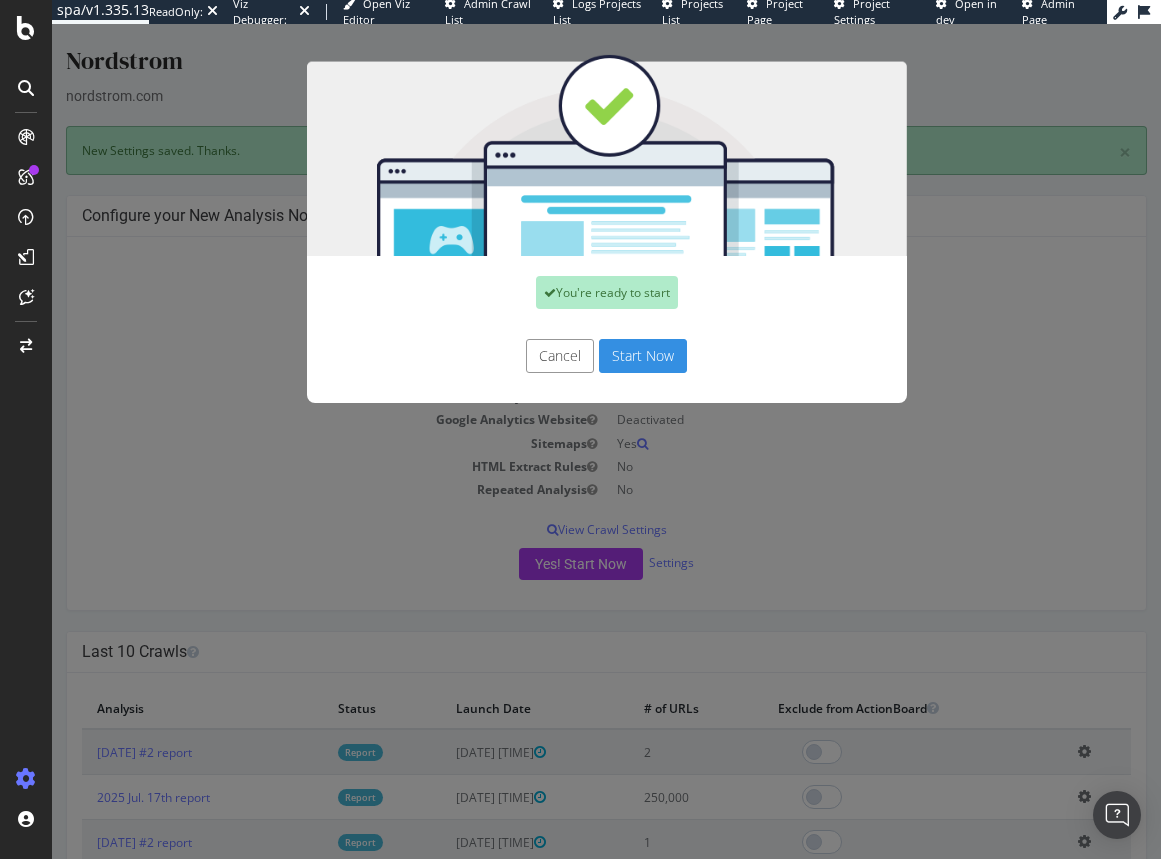 click on "Start Now" at bounding box center [643, 356] 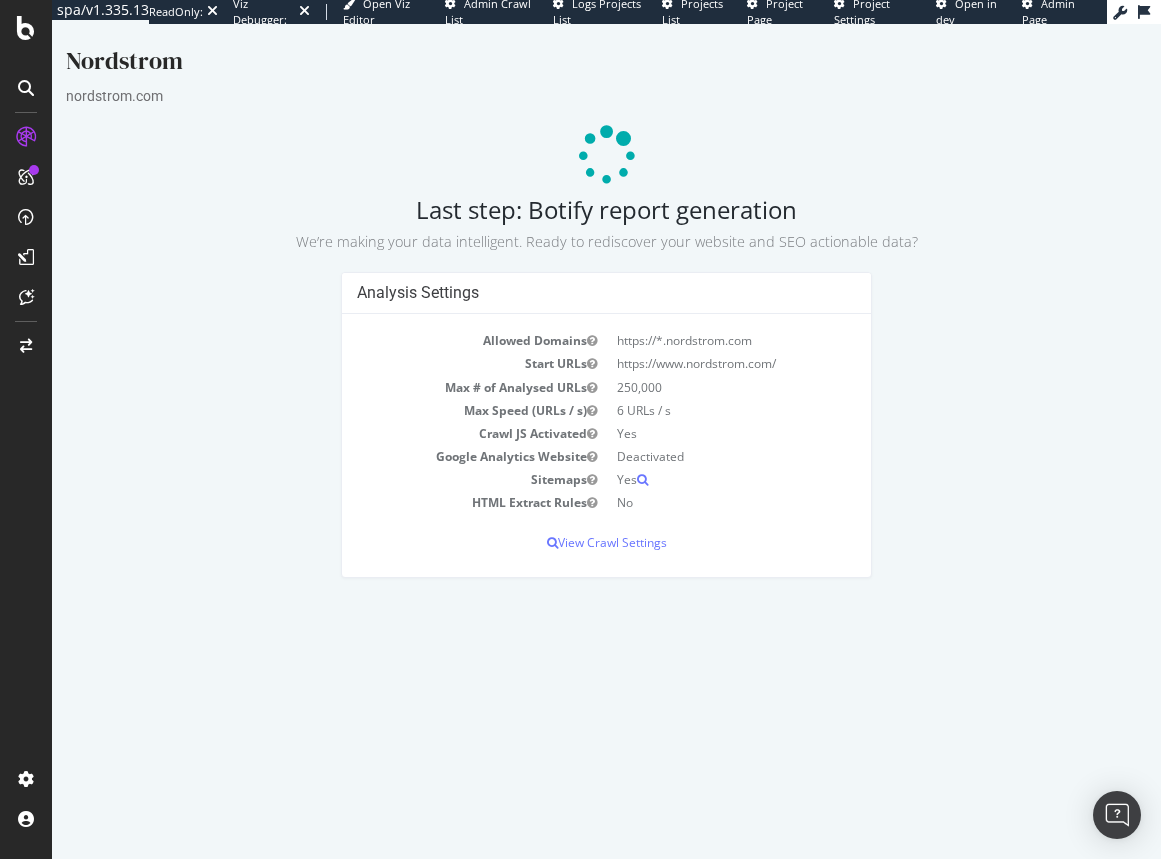 scroll, scrollTop: 0, scrollLeft: 0, axis: both 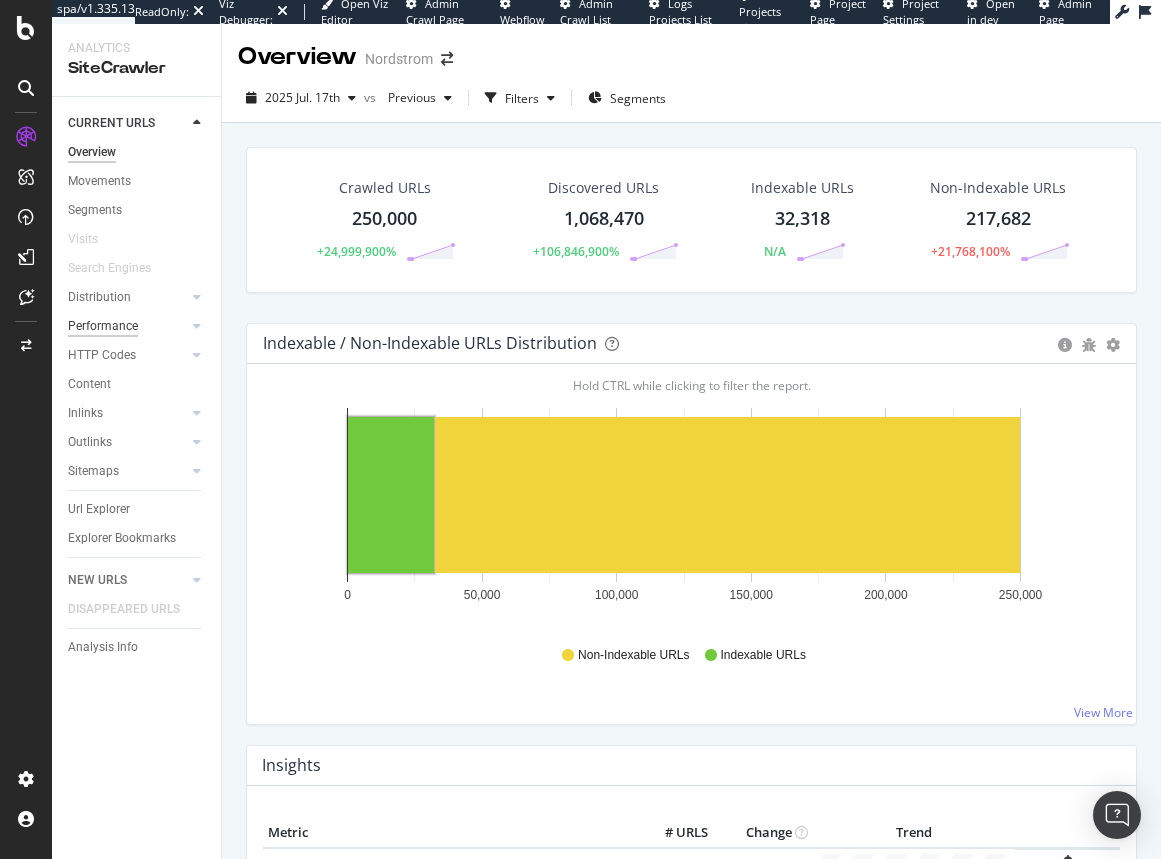 click on "Performance" at bounding box center [103, 326] 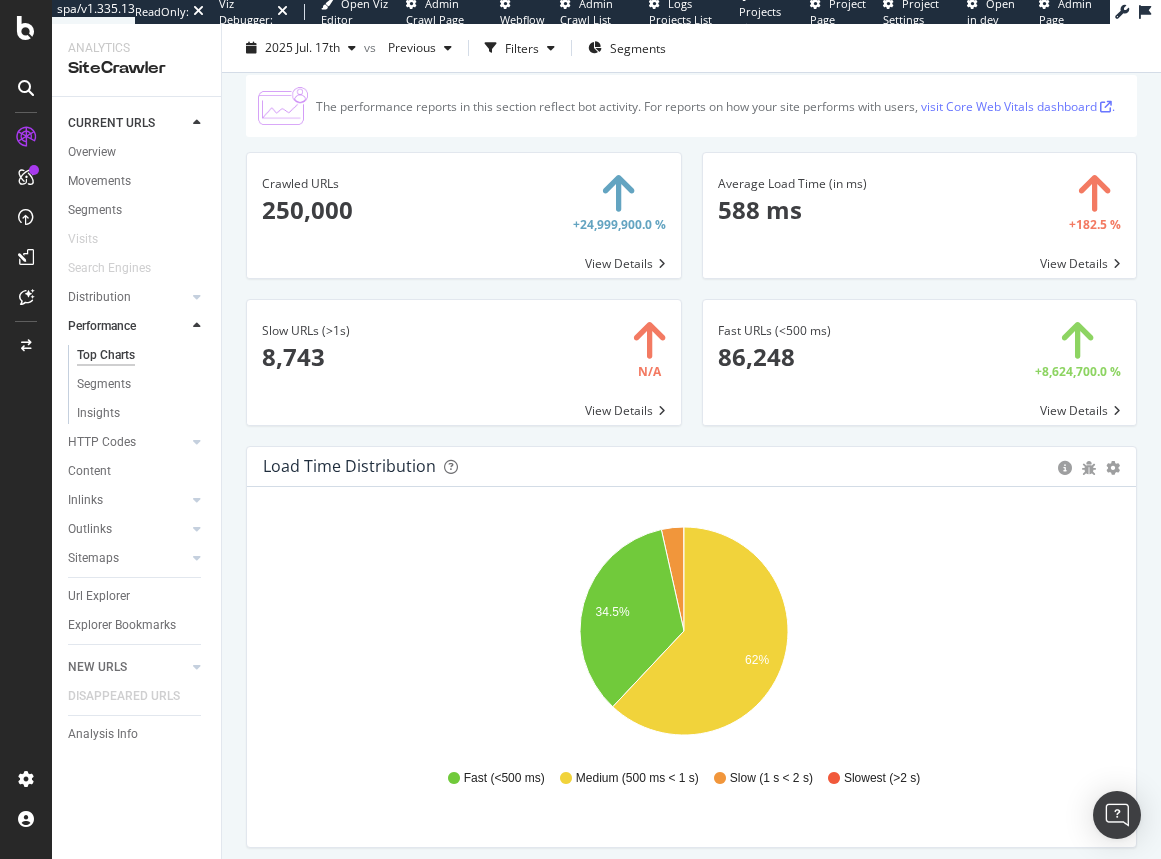scroll, scrollTop: 0, scrollLeft: 0, axis: both 